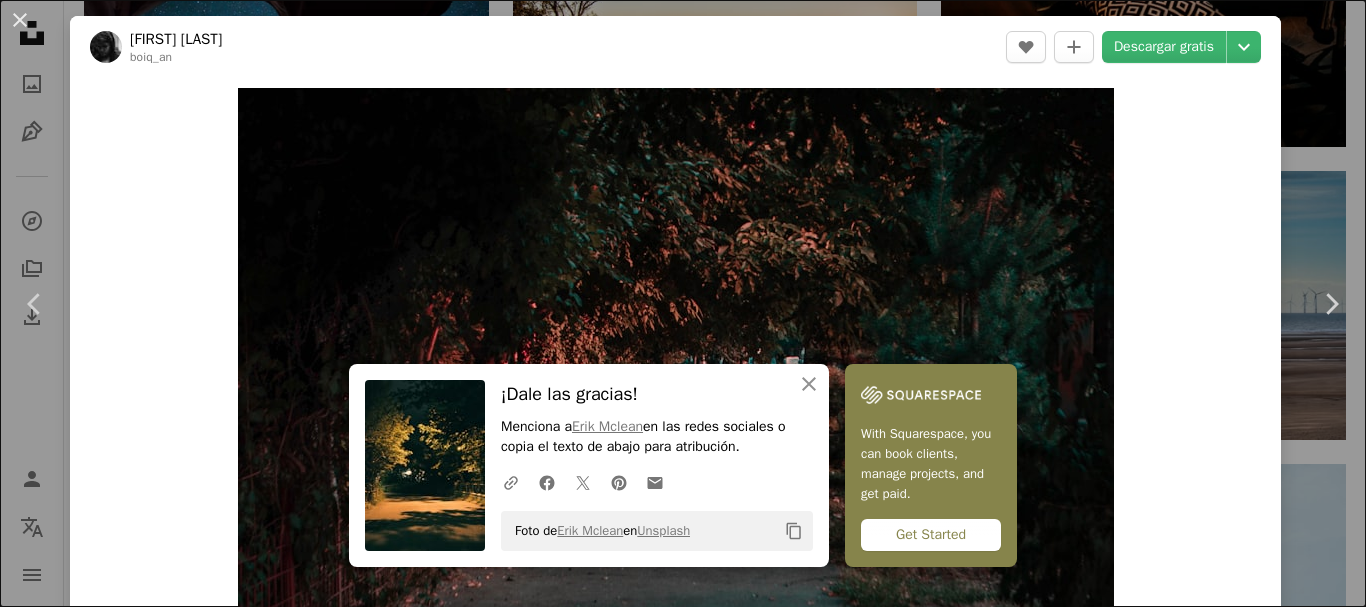 scroll, scrollTop: 17300, scrollLeft: 0, axis: vertical 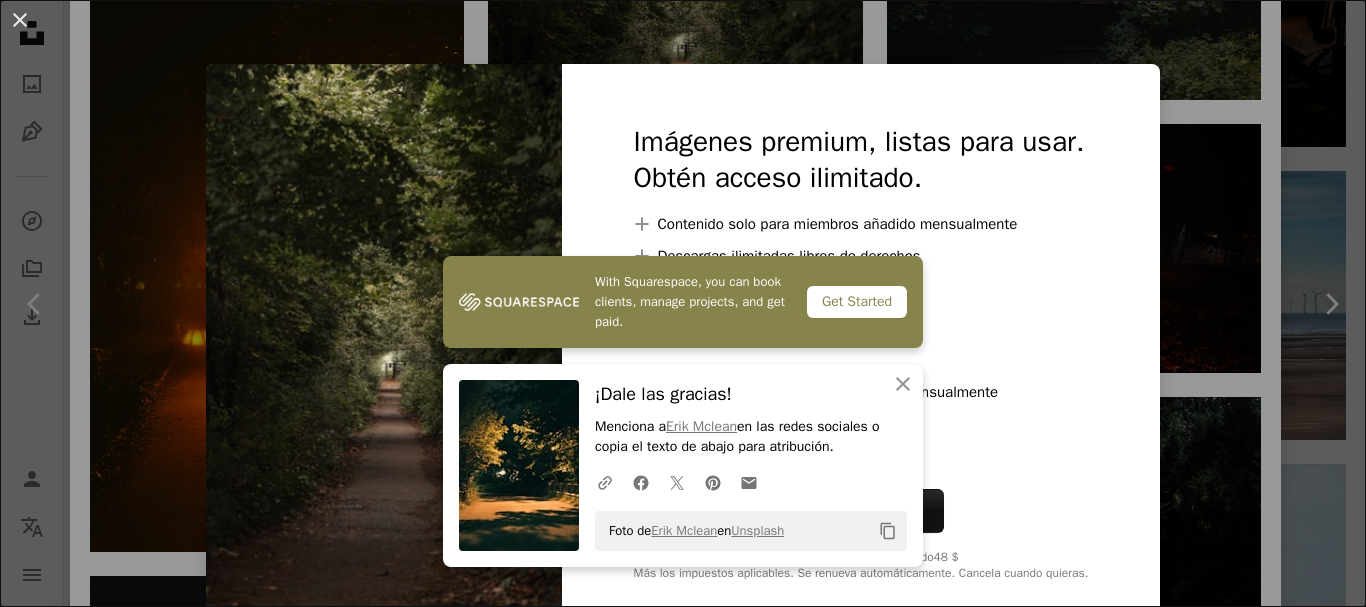 click at bounding box center (384, 352) 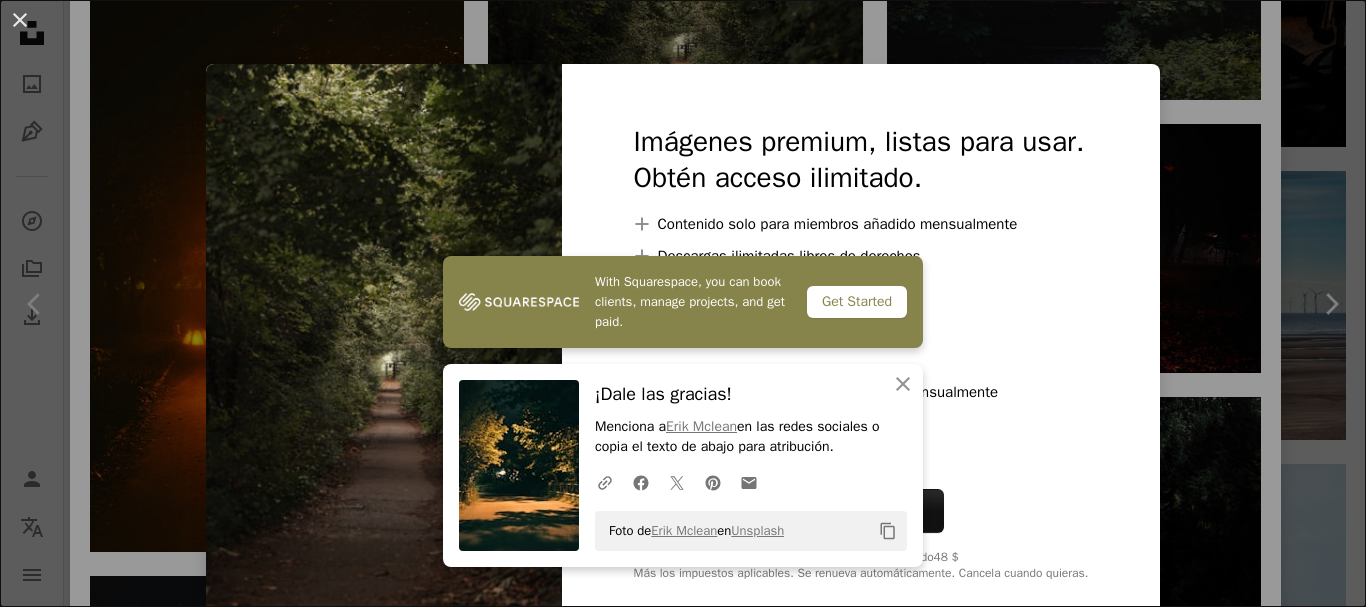 click on "An X shape With Squarespace, you can book clients, manage projects, and get paid. Get Started An X shape Cerrar ¡Dale las gracias! Menciona a  Erik Mclean  en las redes sociales o copia el texto de abajo para atribución. A URL sharing icon (chains) Facebook icon X (formerly Twitter) icon Pinterest icon An envelope Foto de  Erik Mclean  en  Unsplash
Copy content Imágenes premium, listas para usar. Obtén acceso ilimitado. A plus sign Contenido solo para miembros añadido mensualmente A plus sign Descargas ilimitadas libres de derechos A plus sign Ilustraciones  Nuevo A plus sign Protecciones legales mejoradas anualmente 66 %  de descuento mensualmente 12 $   4 $ USD al mes * Obtener  Unsplash+ *Cuando se paga anualmente, se factura por adelantado  48 $ Más los impuestos aplicables. Se renueva automáticamente. Cancela cuando quieras." at bounding box center (683, 303) 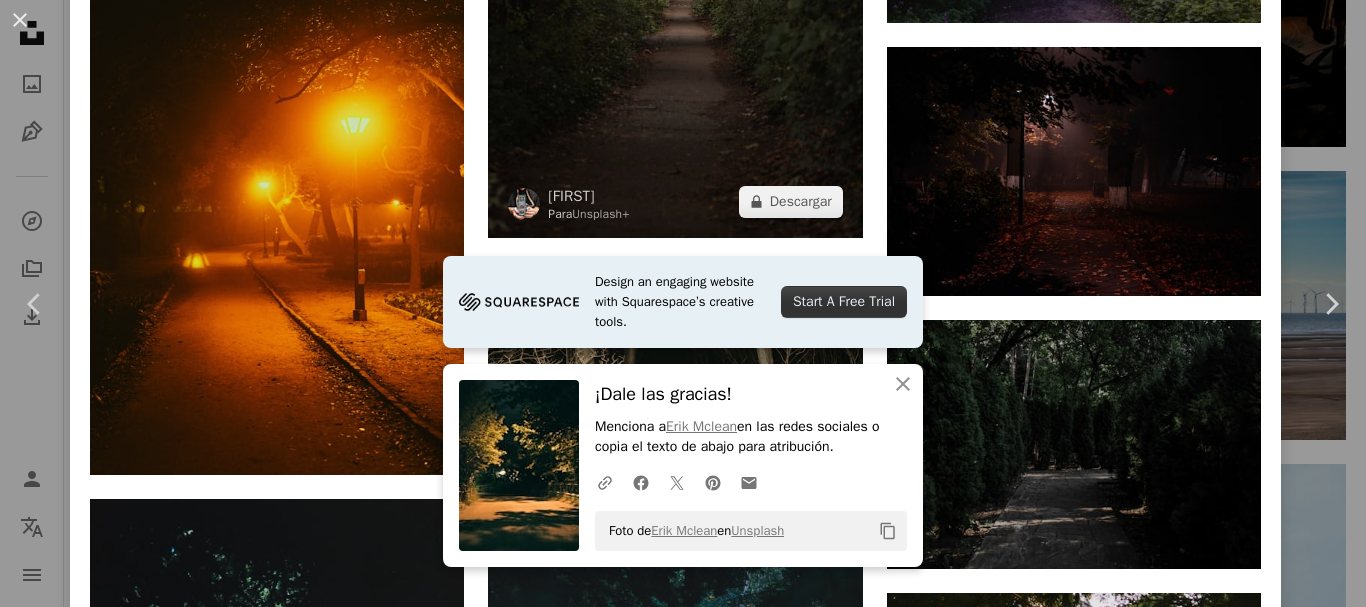 scroll, scrollTop: 5329, scrollLeft: 0, axis: vertical 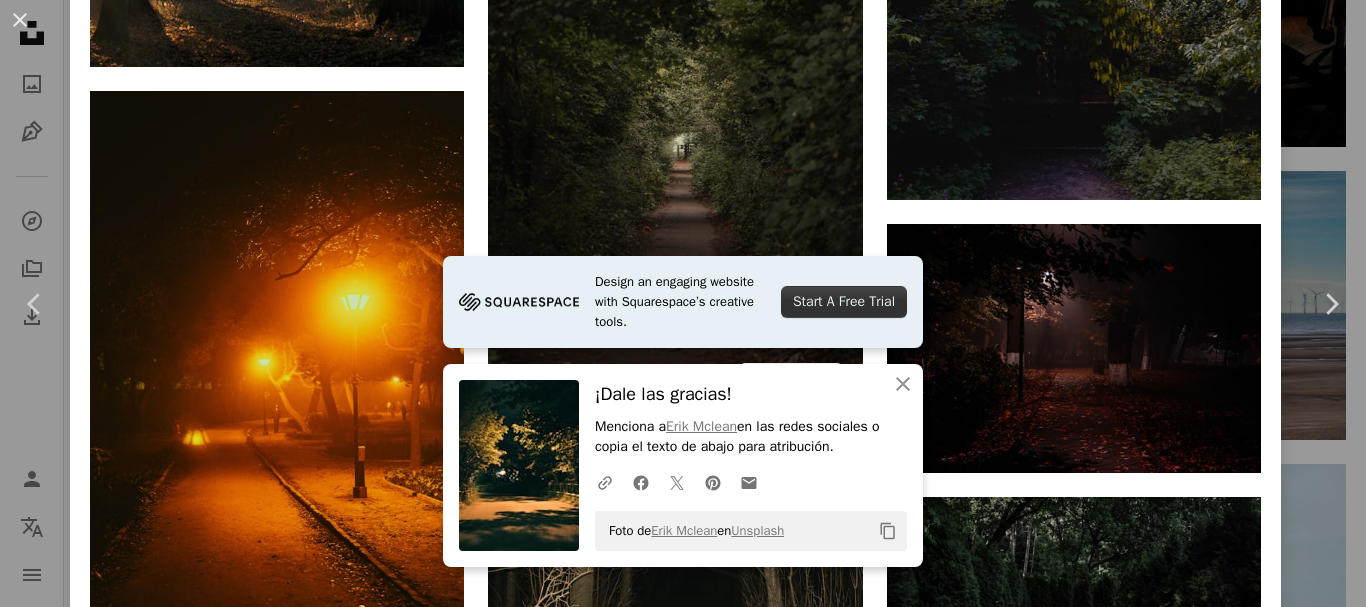 click at bounding box center [675, 134] 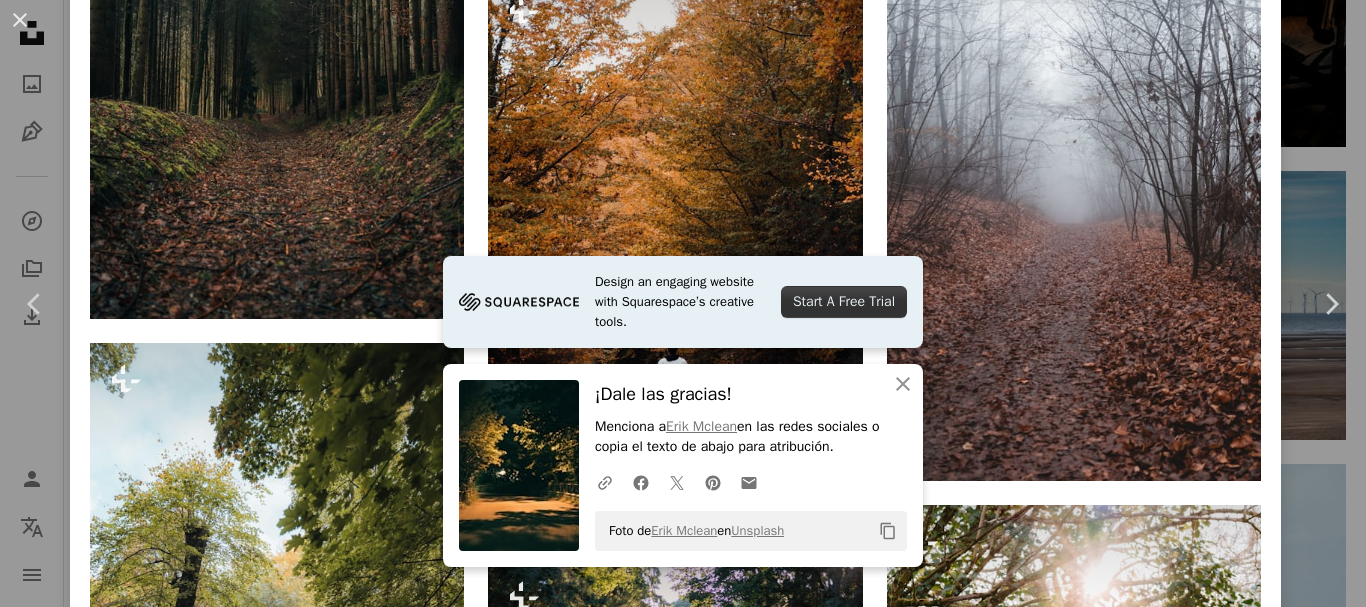 scroll, scrollTop: 0, scrollLeft: 0, axis: both 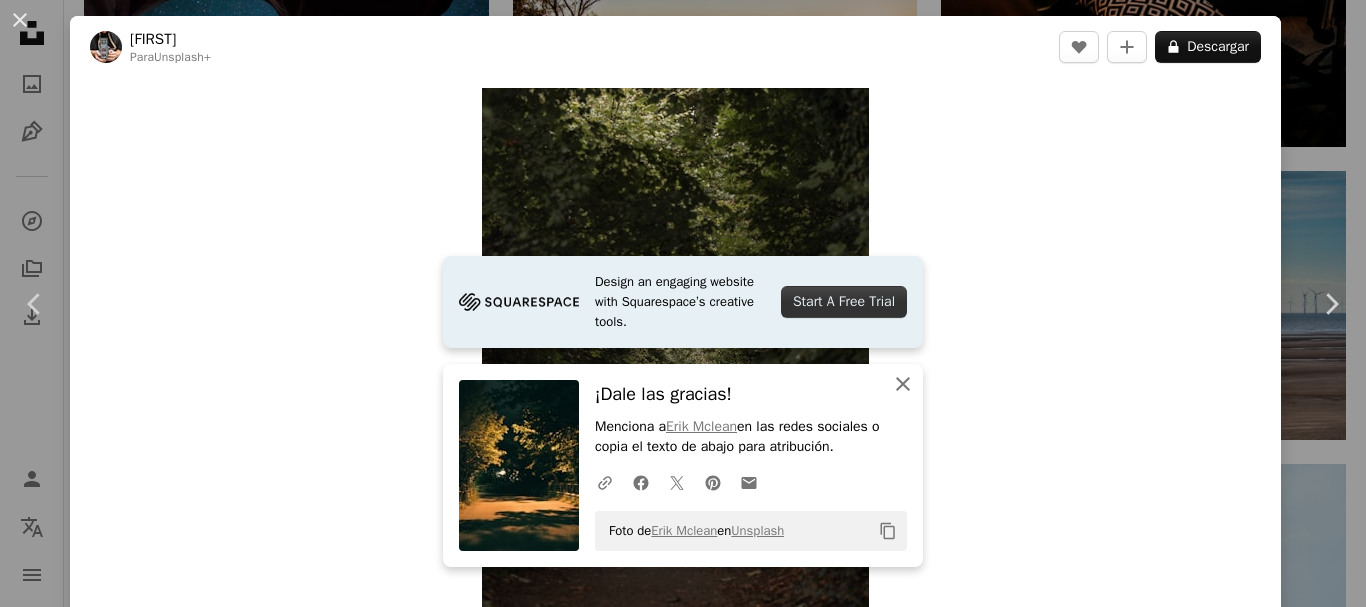 click on "An X shape" 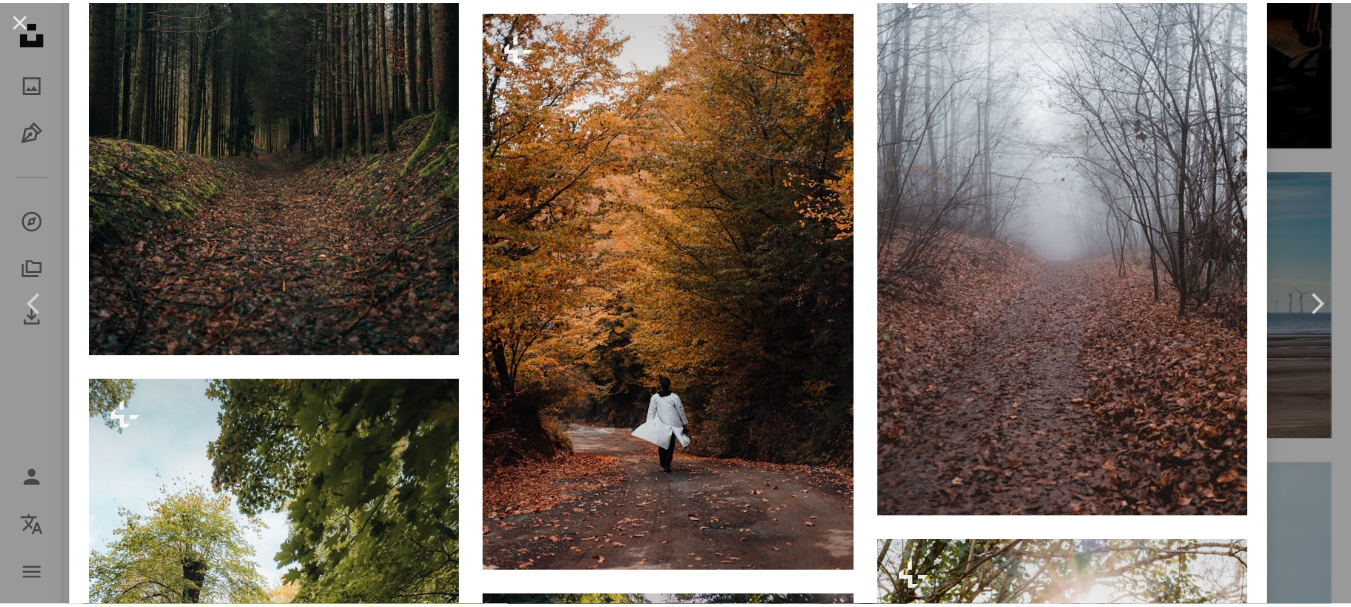 scroll, scrollTop: 5700, scrollLeft: 0, axis: vertical 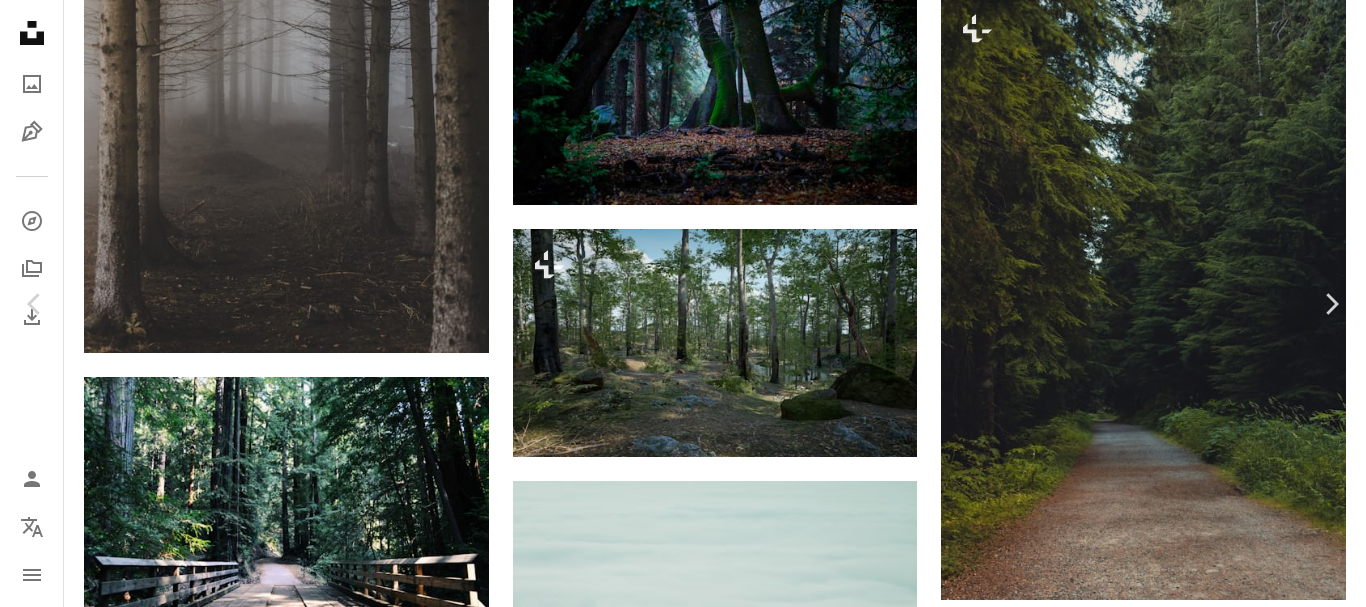 click on "An X shape Chevron left Chevron right [FIRST] [LAST] Para  Unsplash+ A heart A plus sign A lock Descargar Zoom in A forward-right arrow Compartir More Actions Calendar outlined Publicado el  [DD] de [MONTH] de [YYYY] Safety Con la  Licencia Unsplash+ bosque al aire libre camino natural tierra árboles medio ambiente camino selva vacío Bosque de hoja perenne nada Bosque de primavera Bosque oscuro bosque profundo sendero del bosque Bosque de mal humor vacío Bosque de coníferas Imágenes de dominio público De esta serie Plus sign for Unsplash+ Plus sign for Unsplash+ Plus sign for Unsplash+ Imágenes relacionadas Plus sign for Unsplash+ A heart A plus sign Unsplash+ Community Para  Unsplash+ A lock Descargar Plus sign for Unsplash+ A heart A plus sign Unsplash+ Community Para  Unsplash+ A lock Descargar Plus sign for Unsplash+ A heart A plus sign Polina Kuzovkova Para  Unsplash+ A lock Descargar Plus sign for Unsplash+ A heart A plus sign Unsplash+ Community Para  Unsplash+ A lock Descargar A heart A plus sign" at bounding box center (683, 4730) 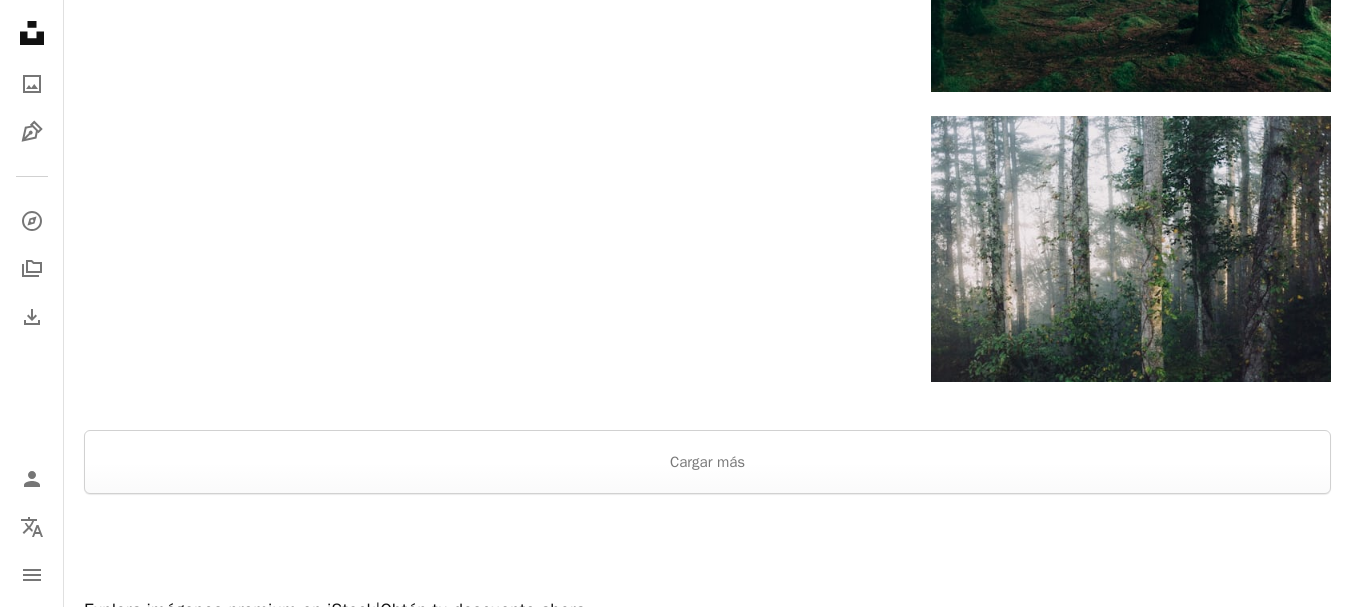 scroll, scrollTop: 20700, scrollLeft: 0, axis: vertical 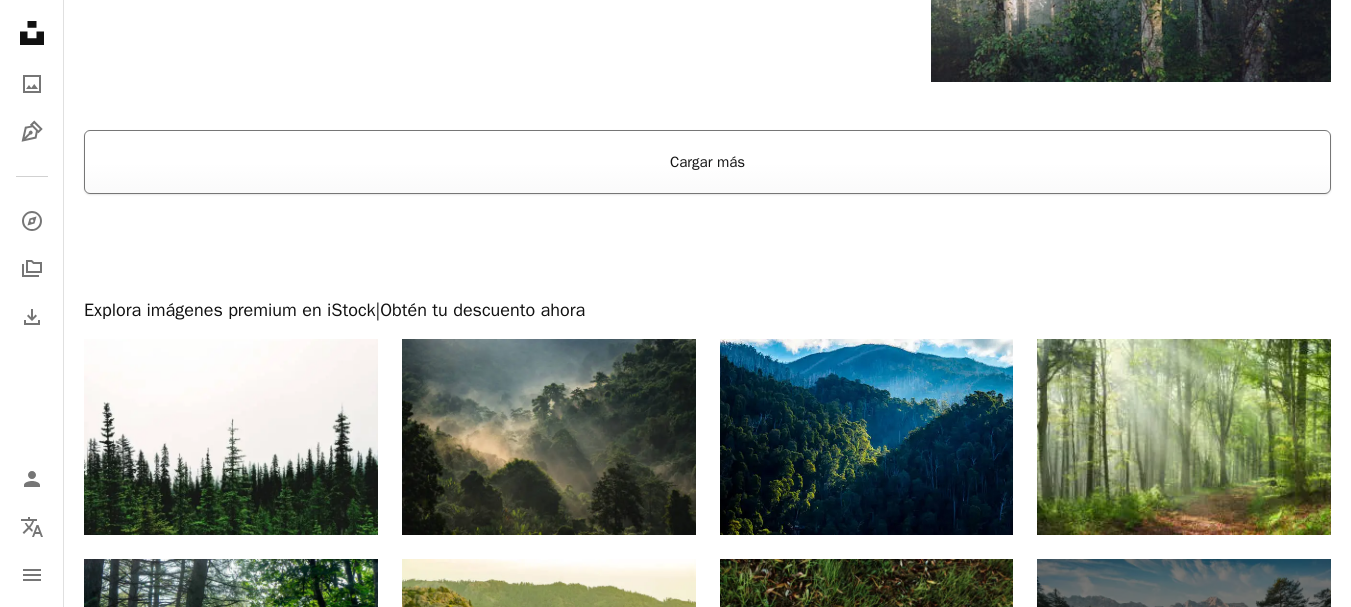 click on "Cargar más" at bounding box center (707, 162) 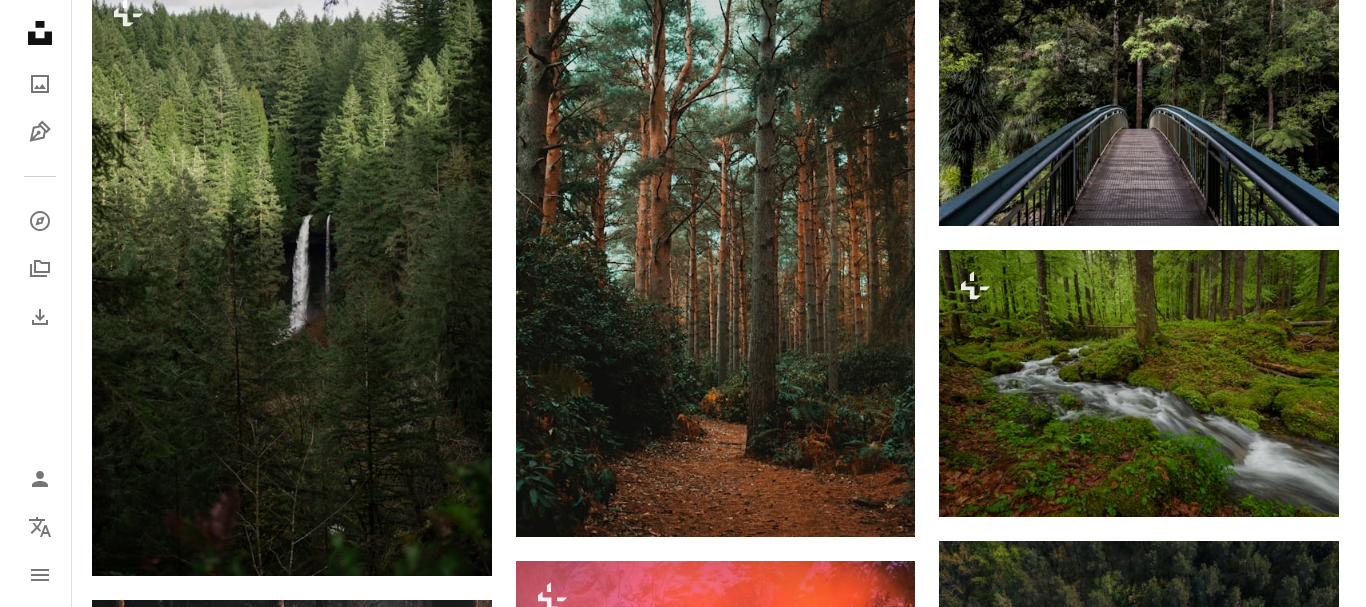 scroll, scrollTop: 26300, scrollLeft: 0, axis: vertical 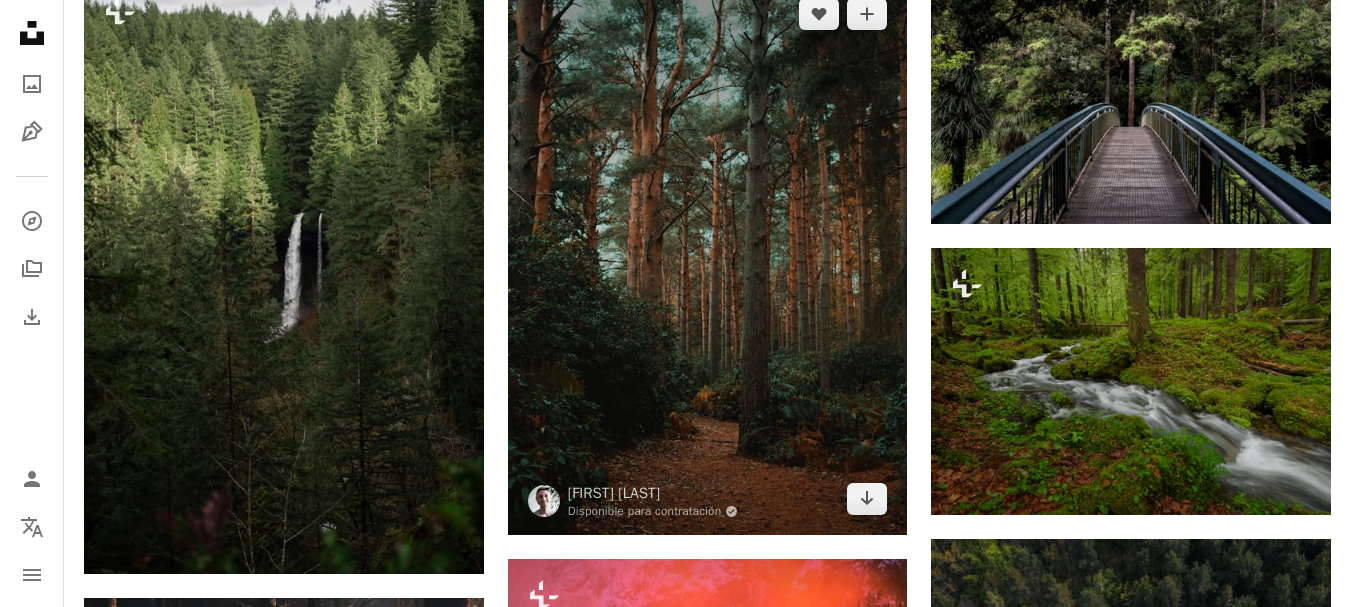 click at bounding box center (708, 256) 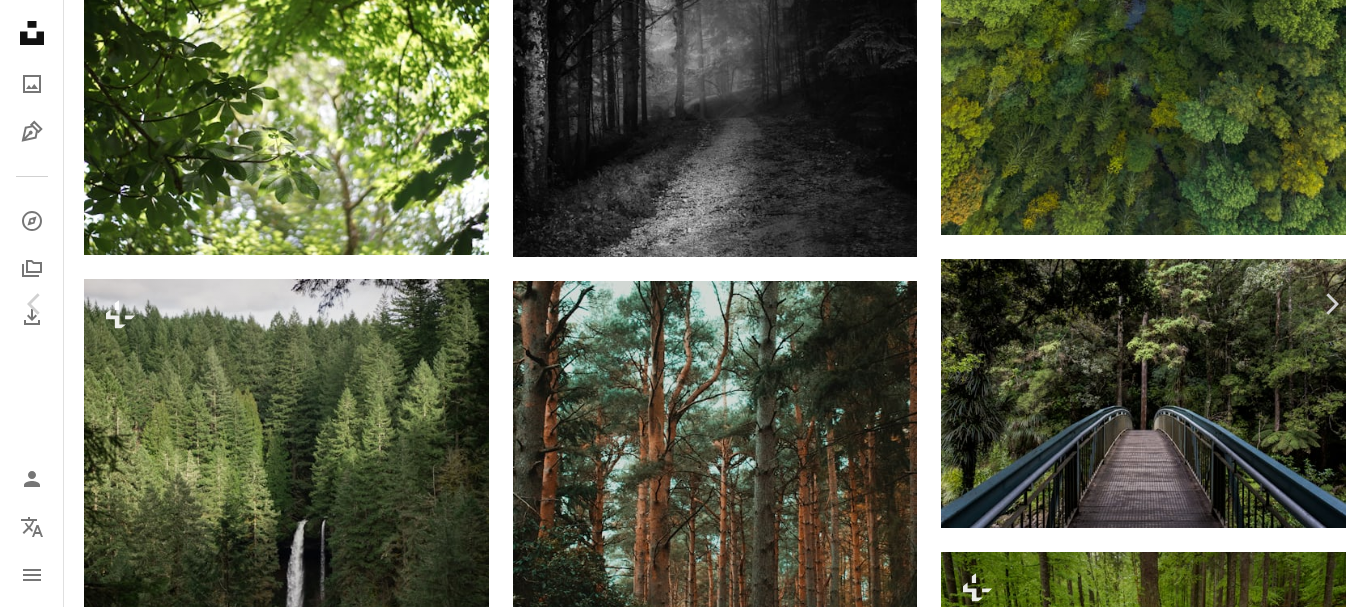 scroll, scrollTop: 3700, scrollLeft: 0, axis: vertical 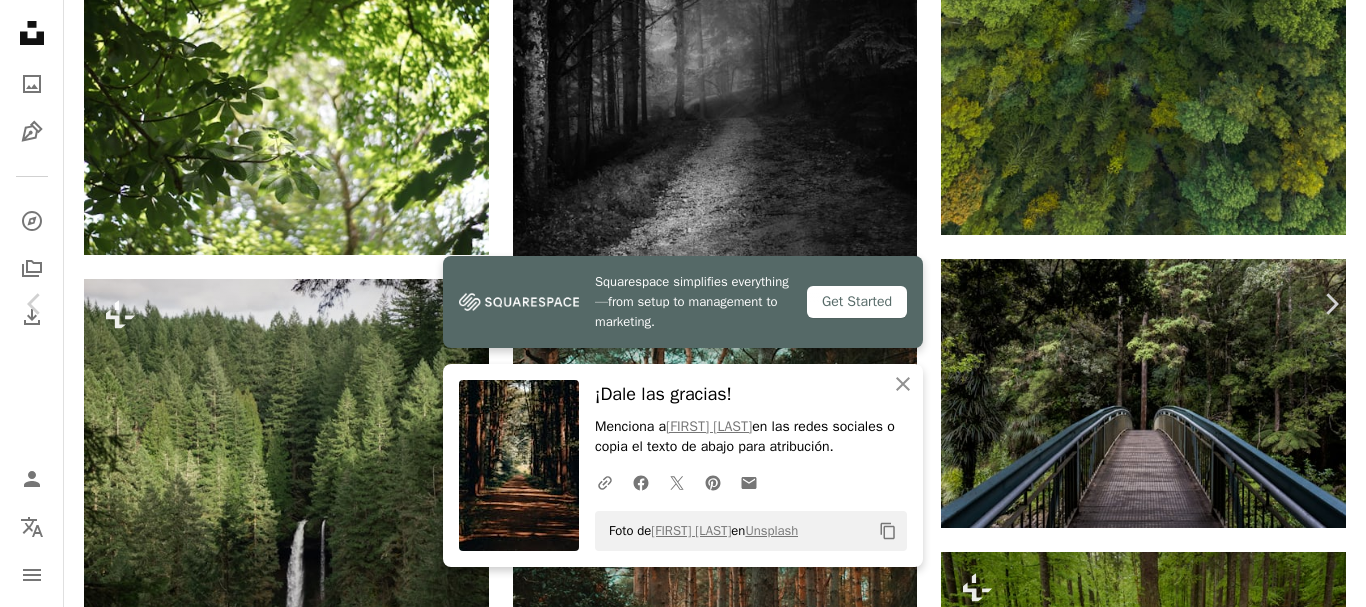 click at bounding box center [1074, 3534] 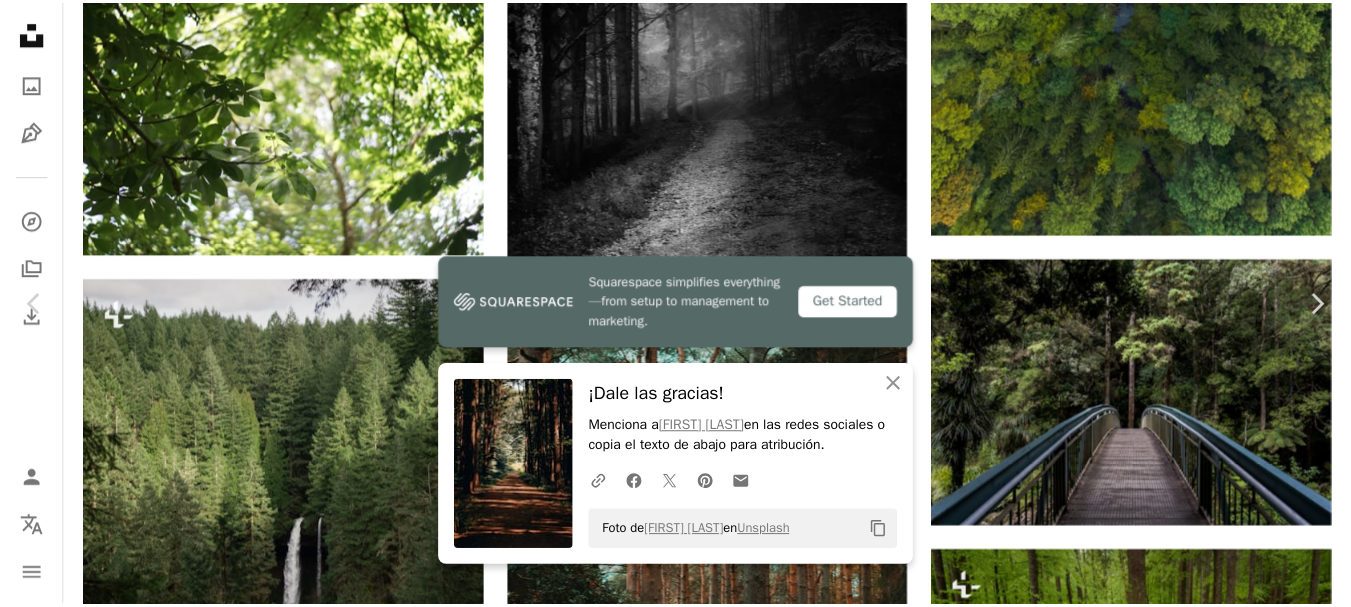 scroll, scrollTop: 0, scrollLeft: 0, axis: both 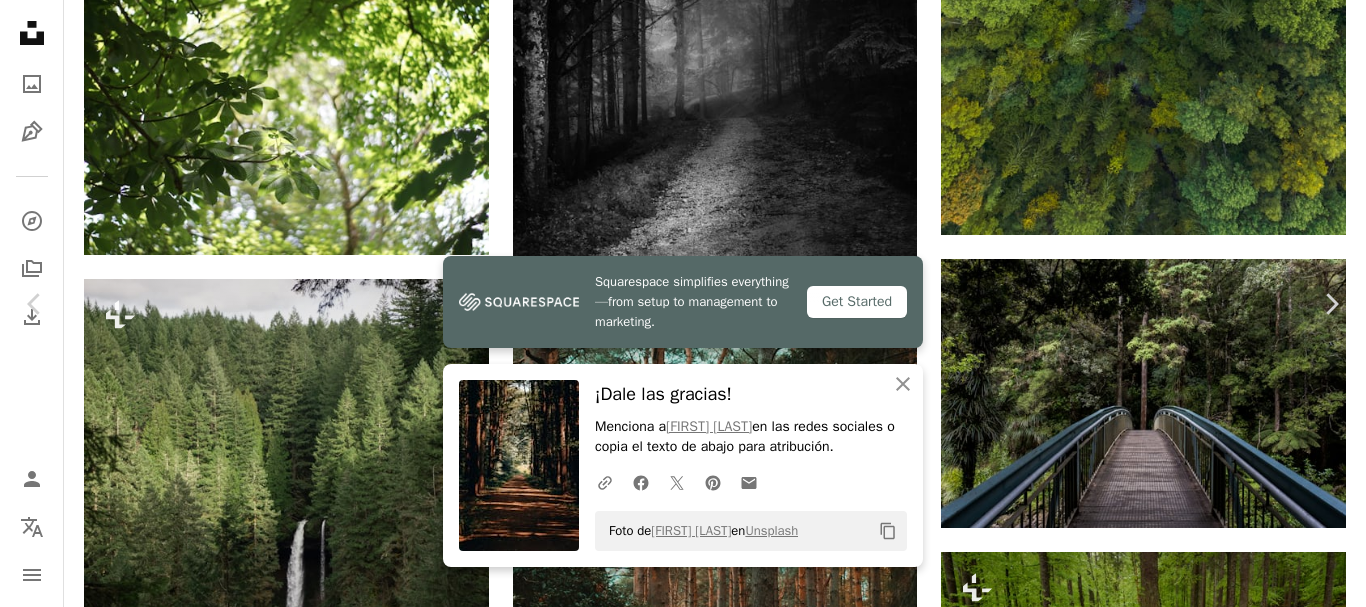 click on "Descargar gratis" at bounding box center [1164, 3460] 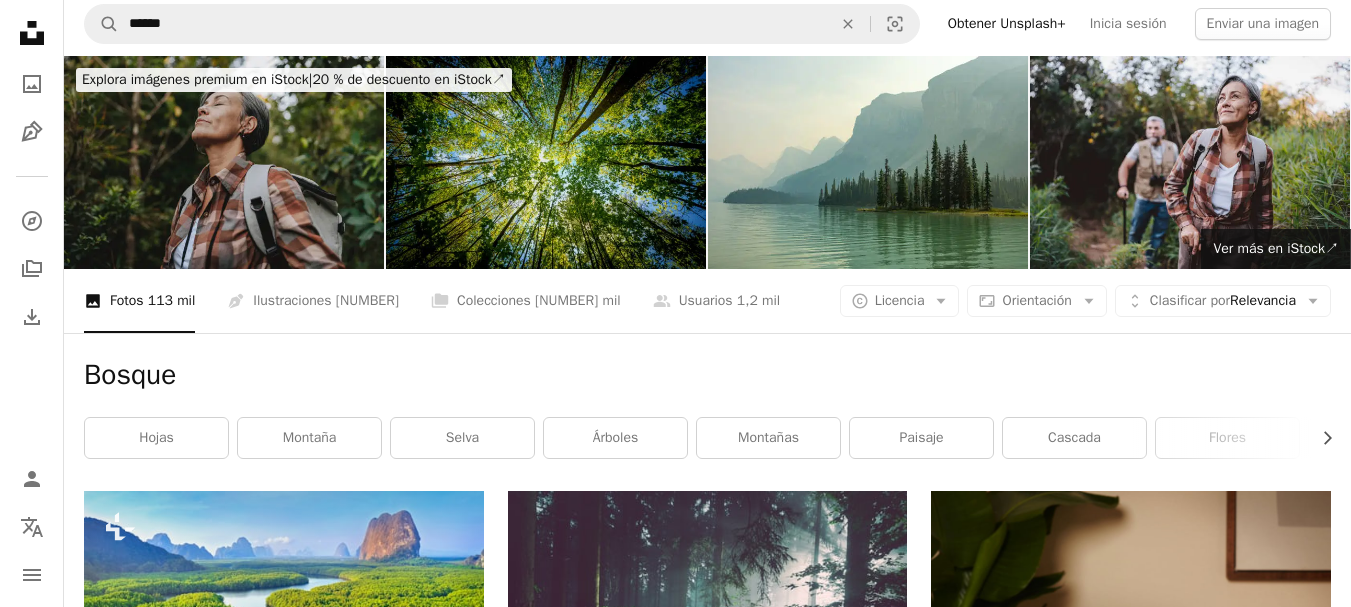 scroll, scrollTop: 0, scrollLeft: 0, axis: both 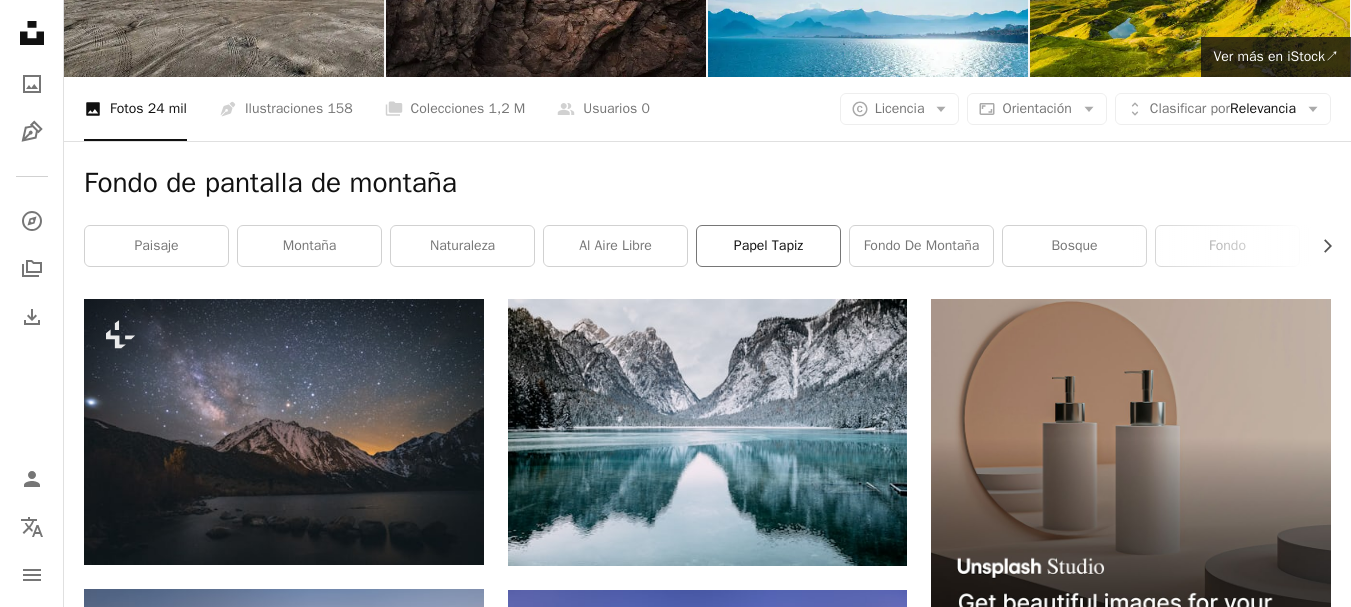 click on "papel tapiz" at bounding box center (768, 246) 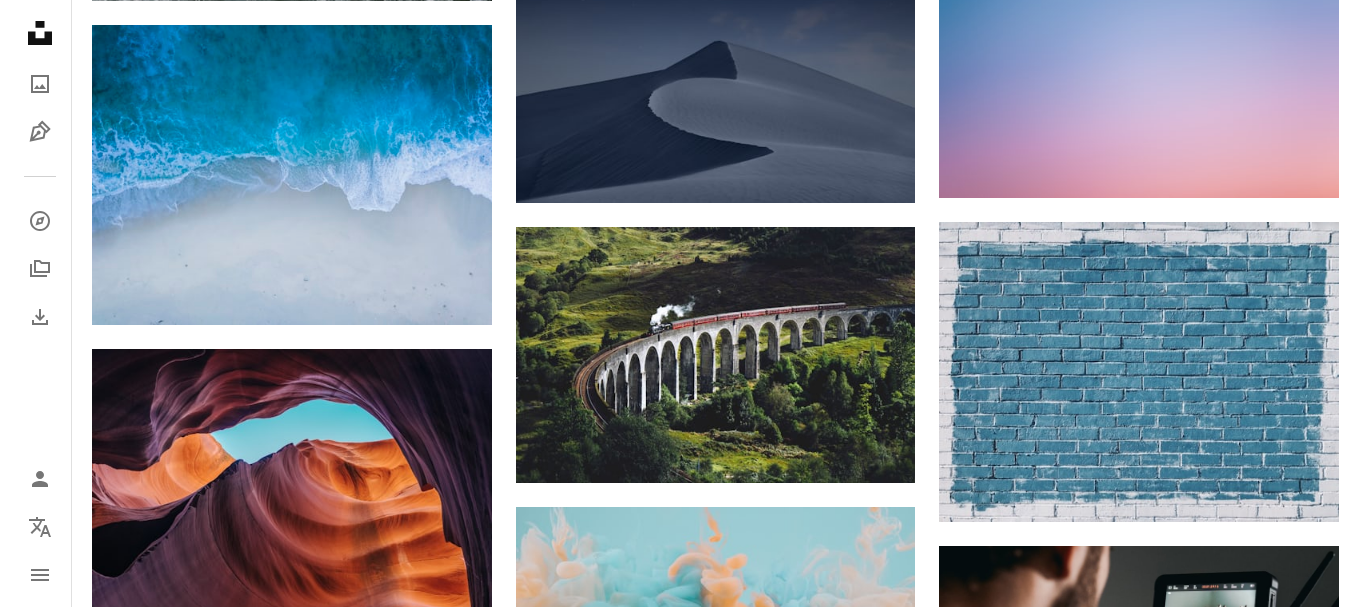 scroll, scrollTop: 6600, scrollLeft: 0, axis: vertical 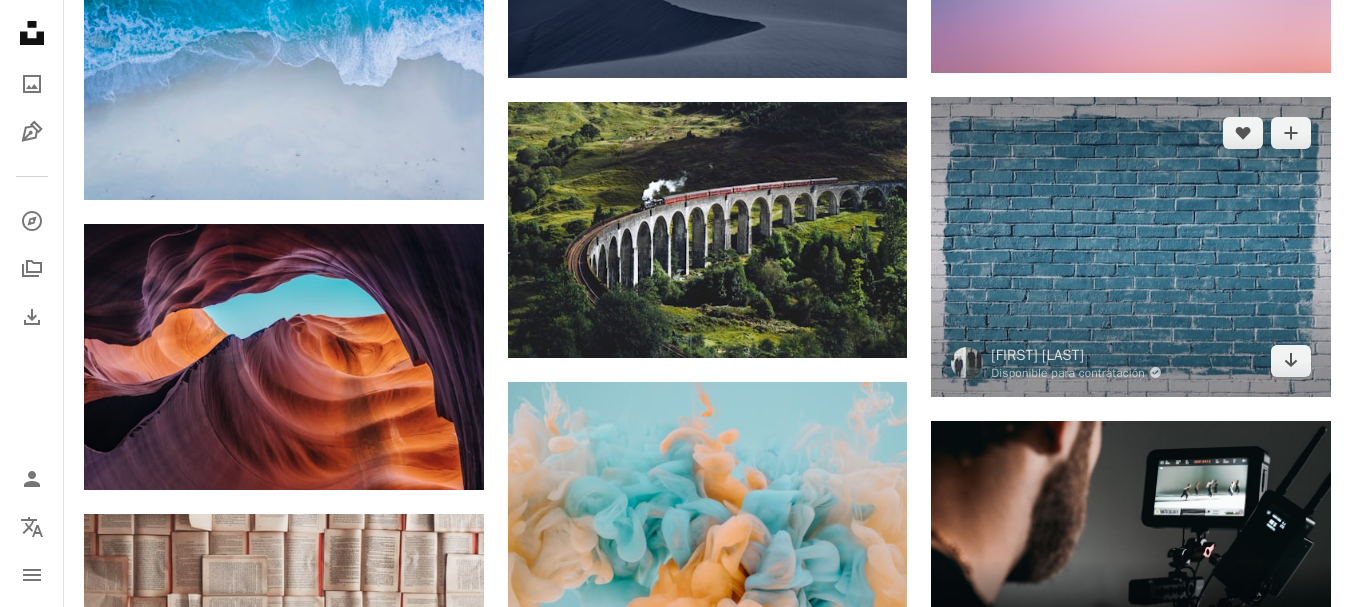 click at bounding box center (1131, 247) 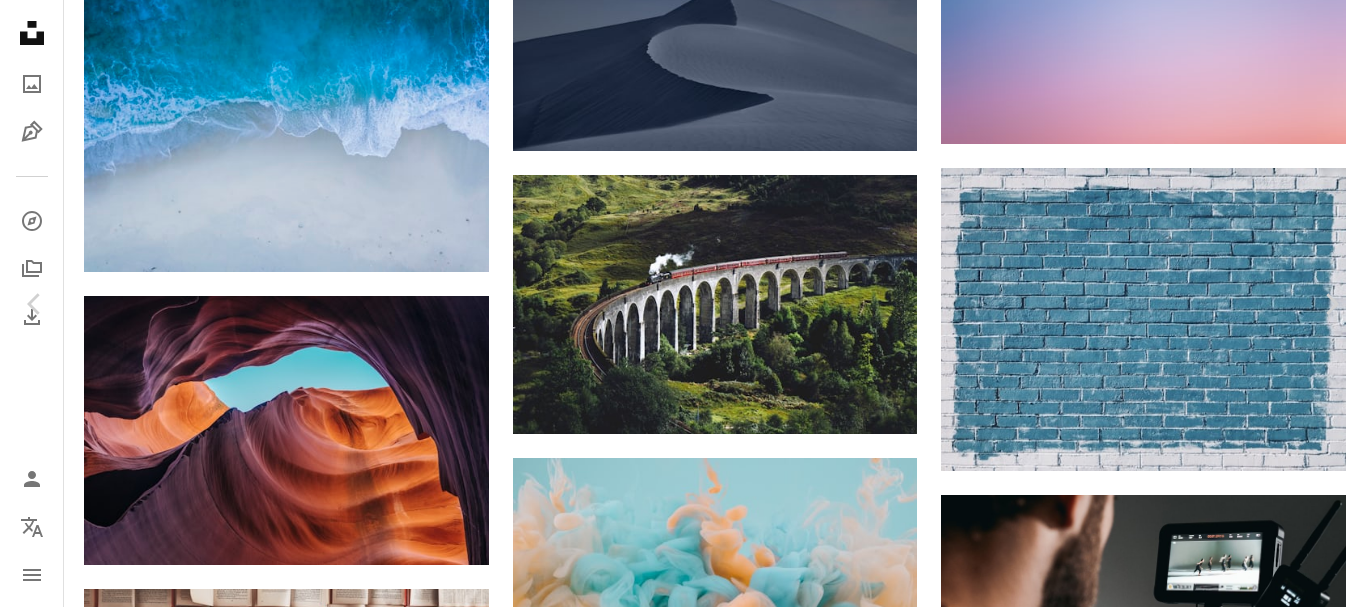 scroll, scrollTop: 10040, scrollLeft: 0, axis: vertical 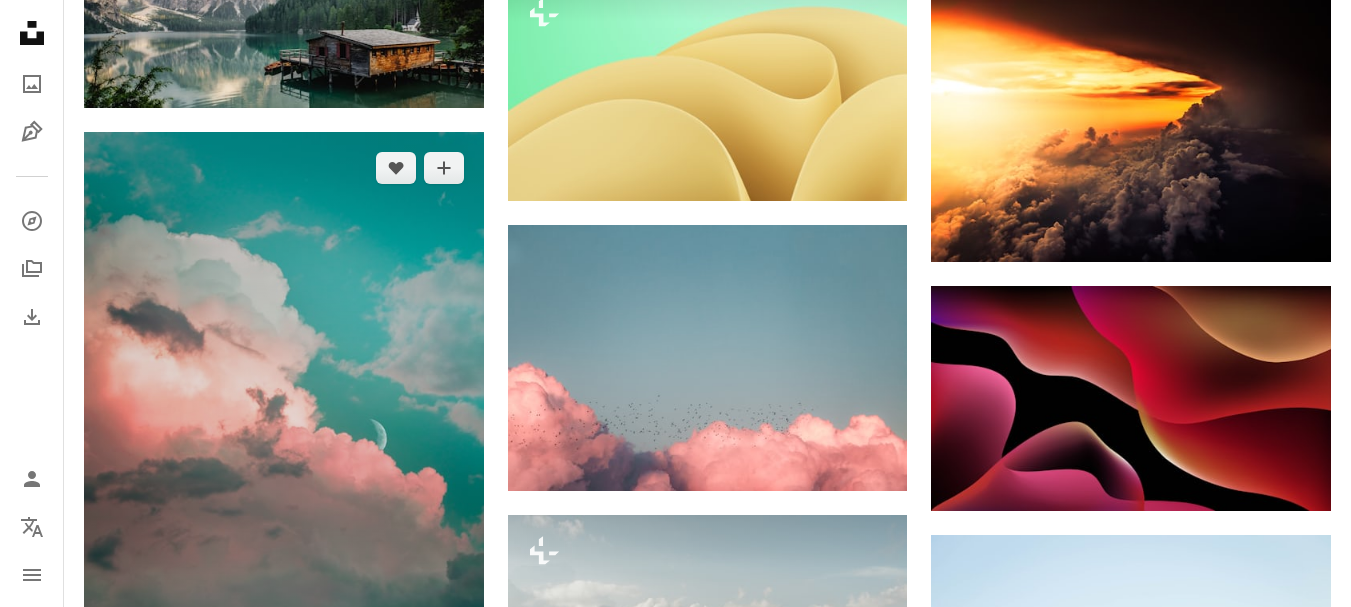 click at bounding box center (284, 431) 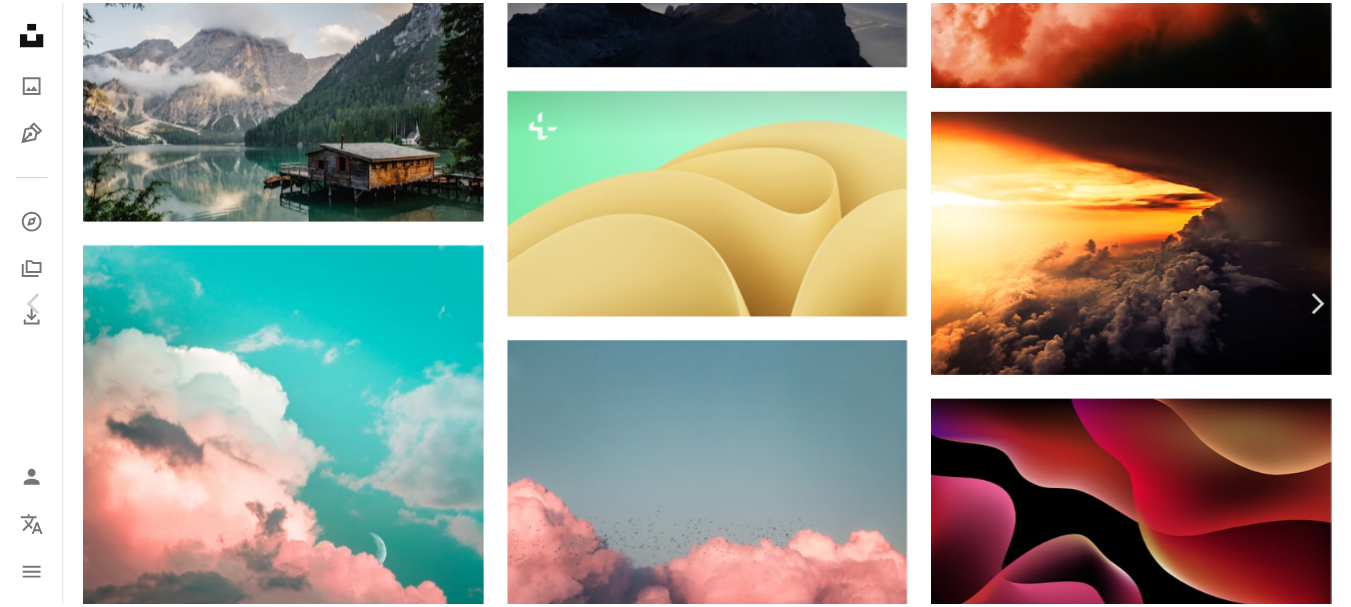 scroll, scrollTop: 15084, scrollLeft: 0, axis: vertical 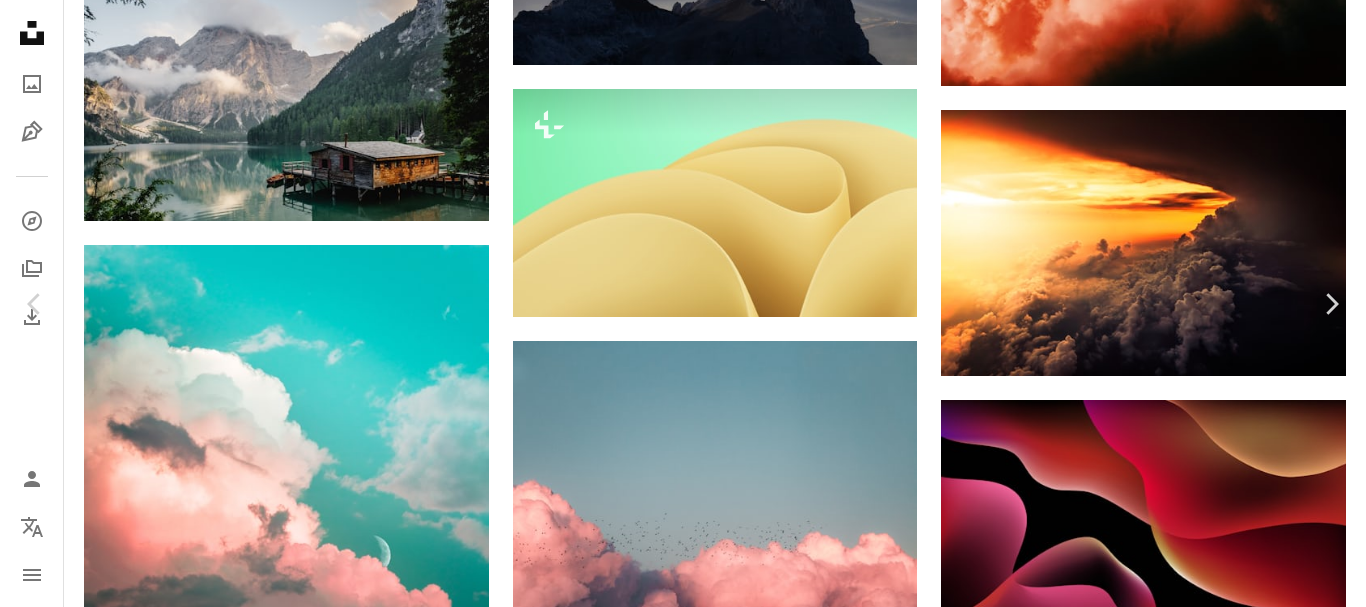 click on "An X shape" at bounding box center (20, 20) 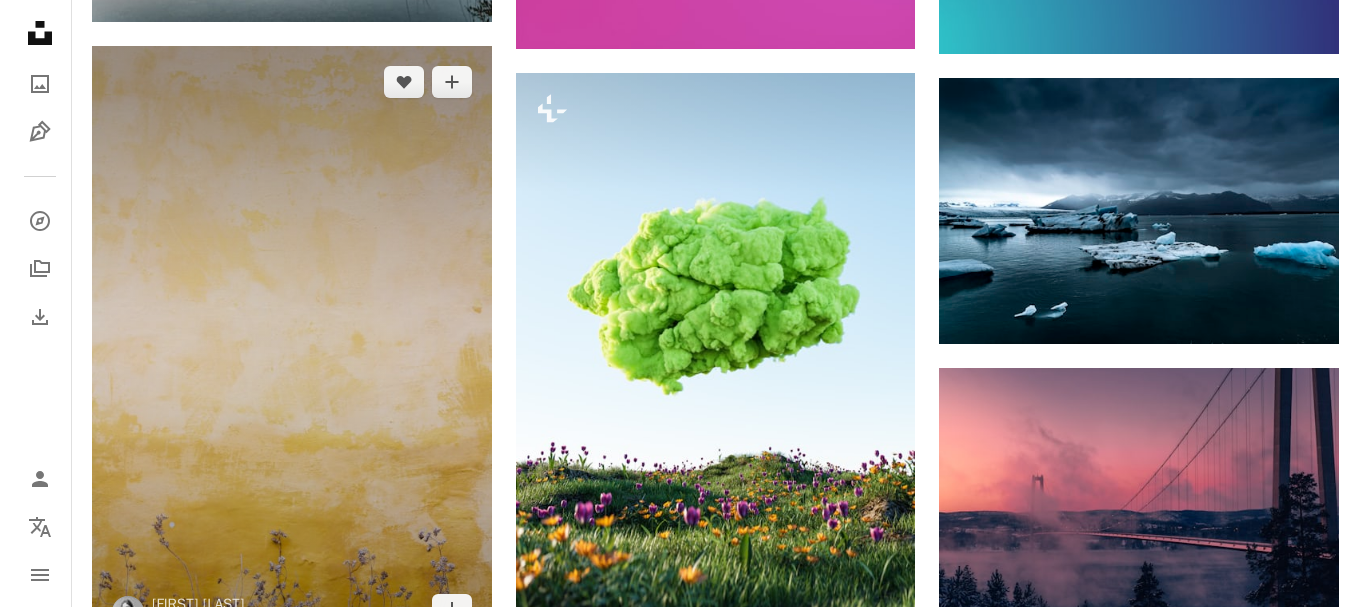 scroll, scrollTop: 17600, scrollLeft: 0, axis: vertical 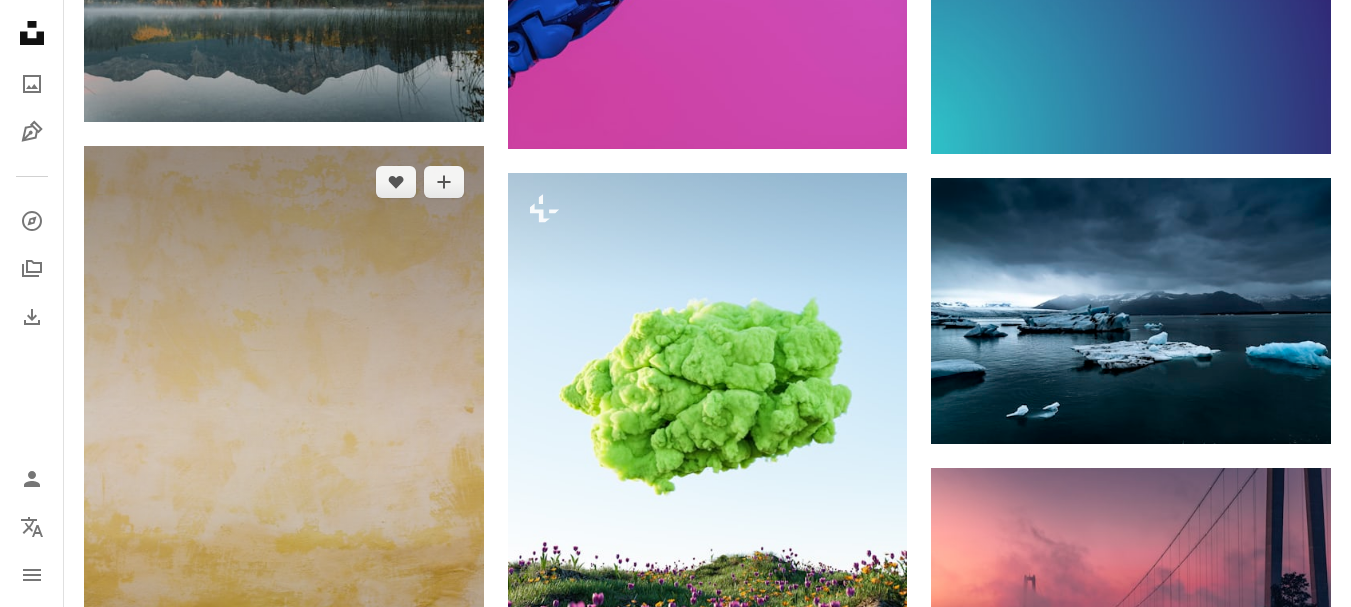 click at bounding box center (284, 445) 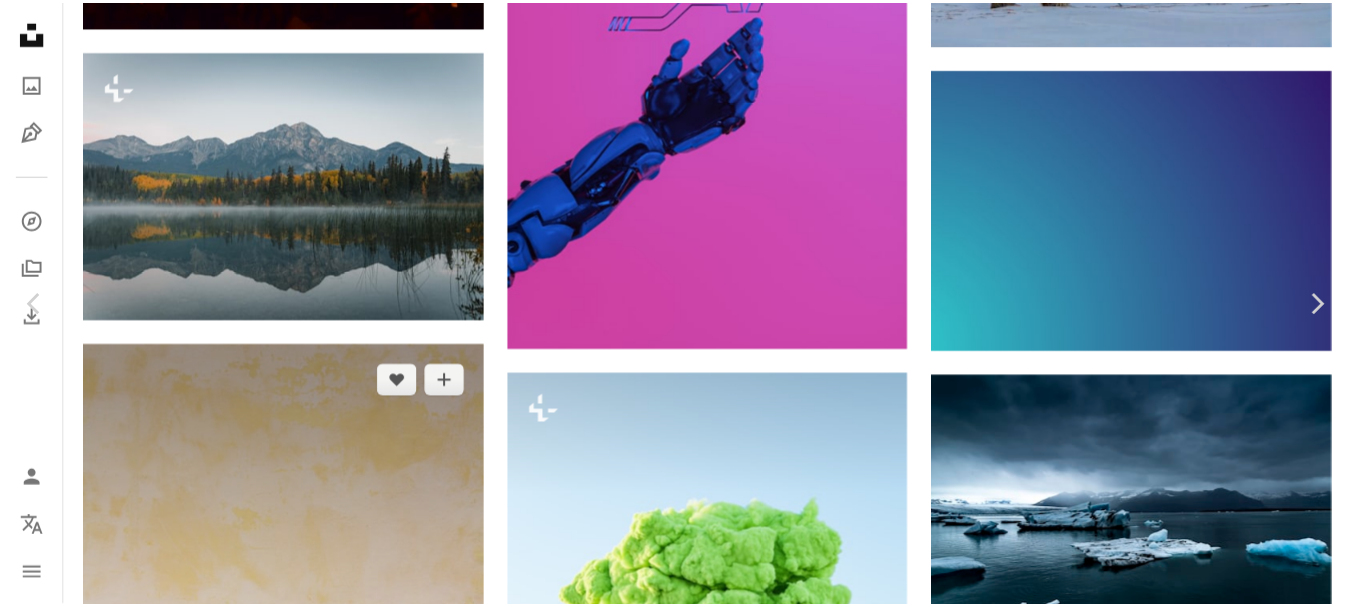 scroll, scrollTop: 3000, scrollLeft: 0, axis: vertical 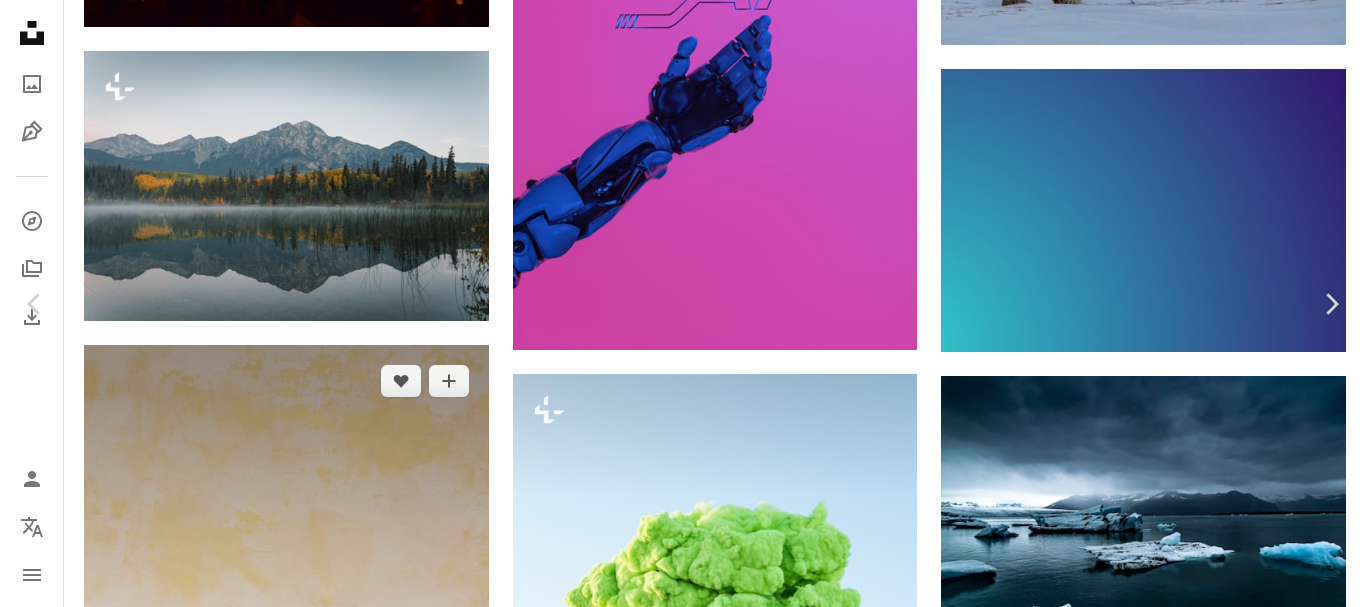 drag, startPoint x: 18, startPoint y: 18, endPoint x: 168, endPoint y: 294, distance: 314.12735 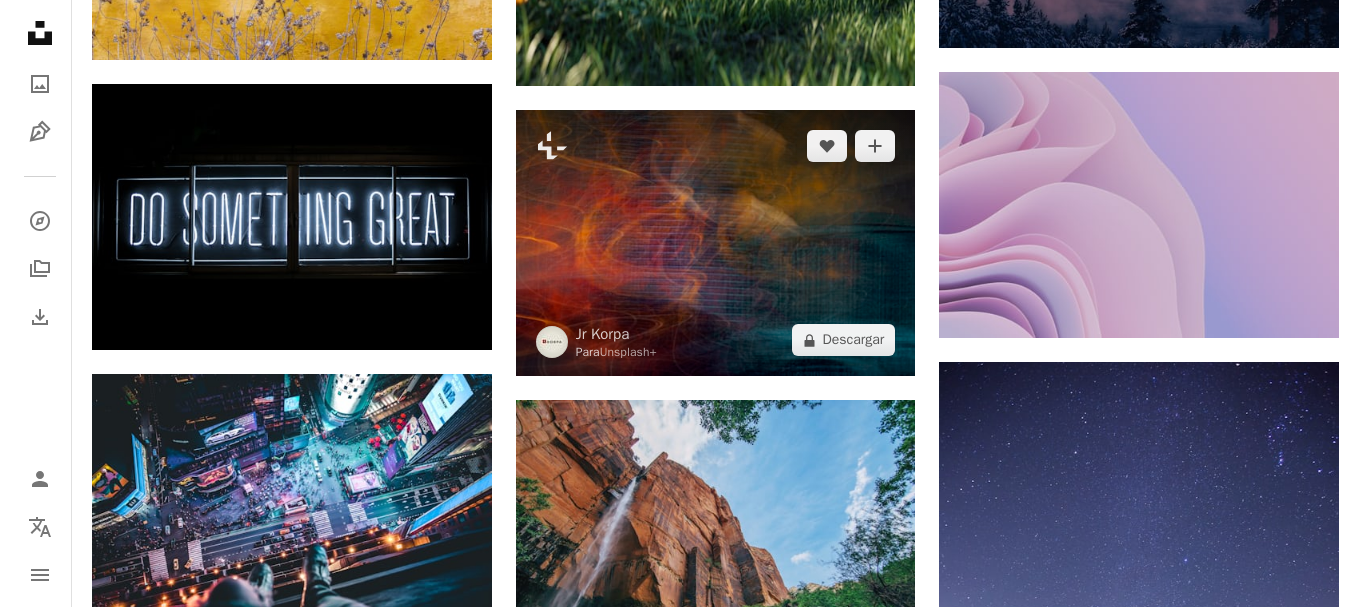 scroll, scrollTop: 18200, scrollLeft: 0, axis: vertical 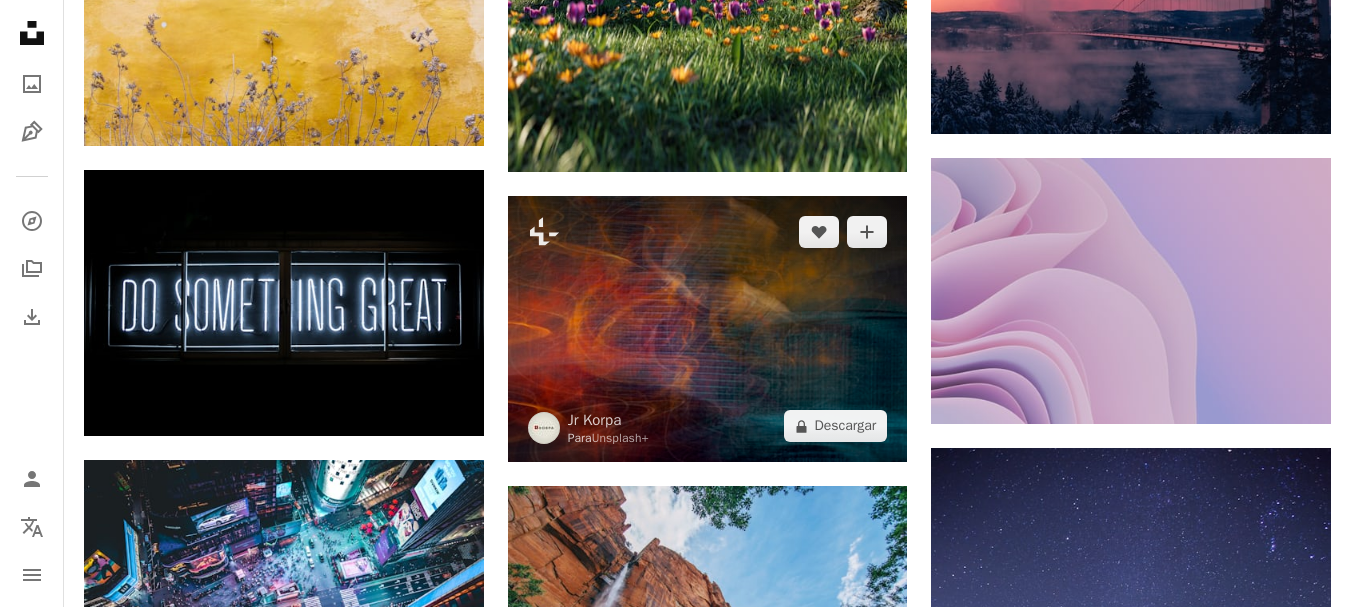 click at bounding box center [708, 329] 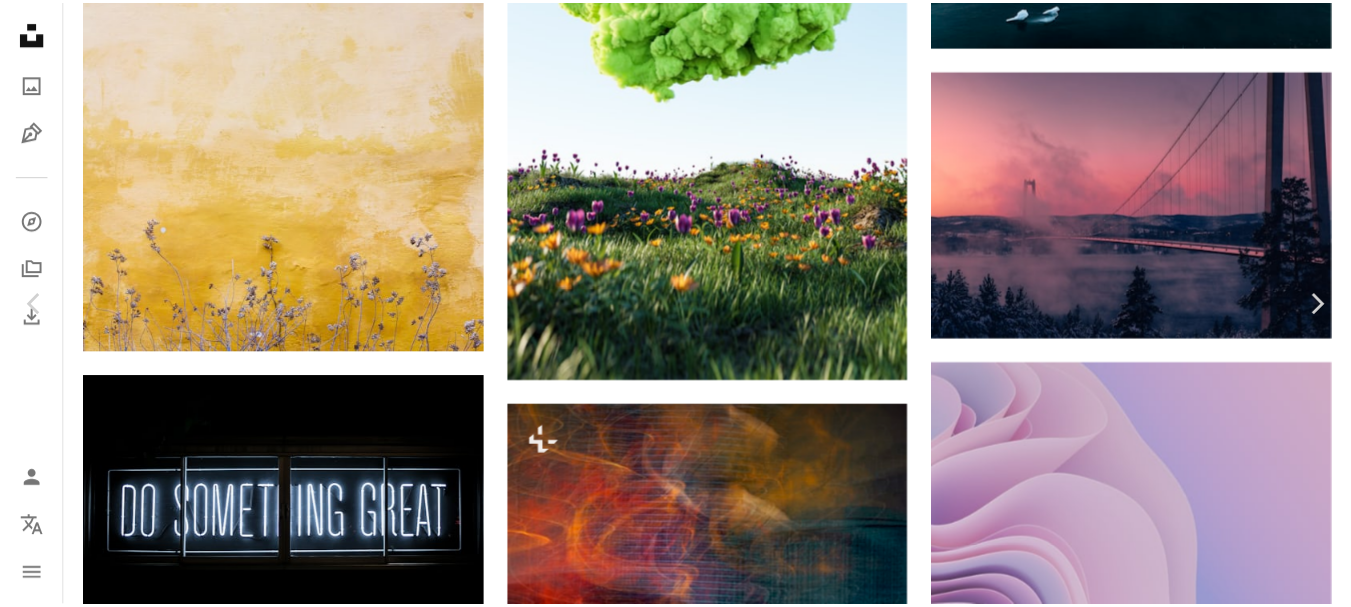 scroll, scrollTop: 4760, scrollLeft: 0, axis: vertical 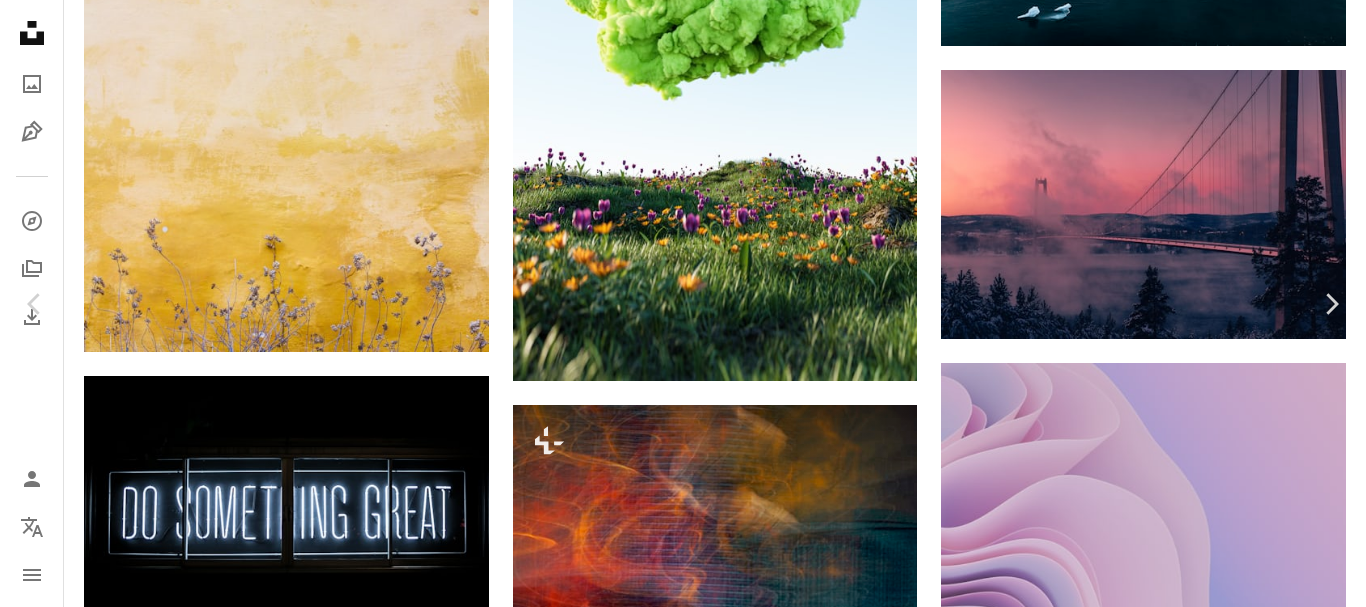 click on "An X shape" at bounding box center (20, 20) 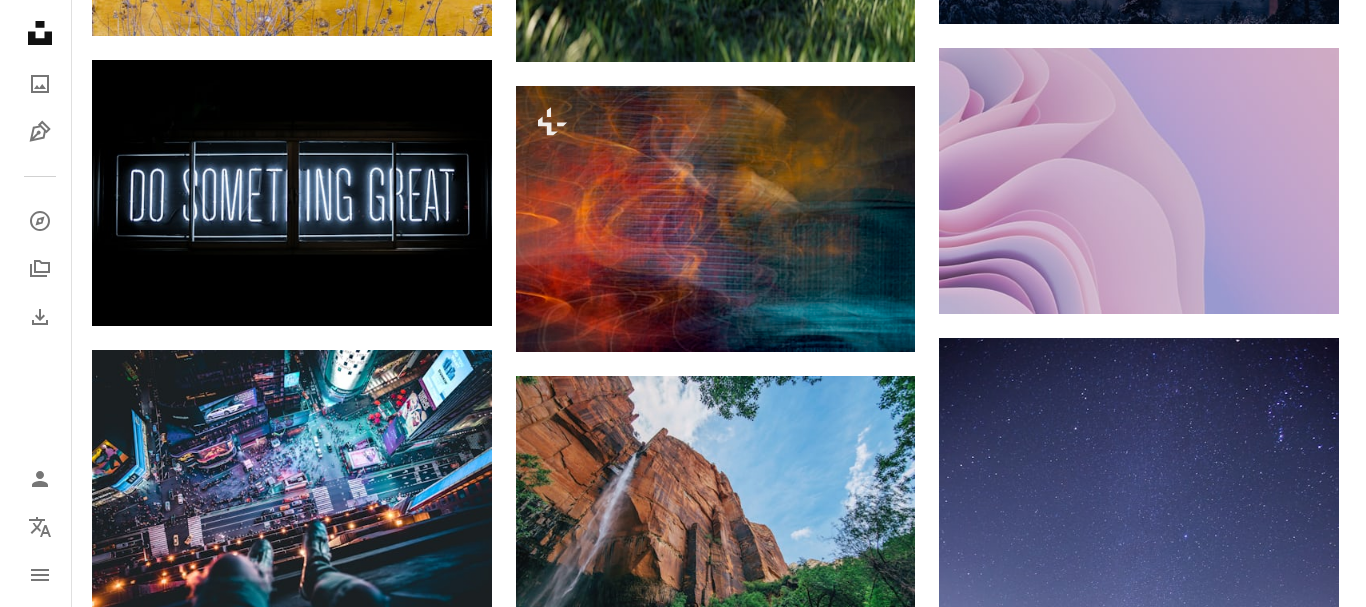 scroll, scrollTop: 18700, scrollLeft: 0, axis: vertical 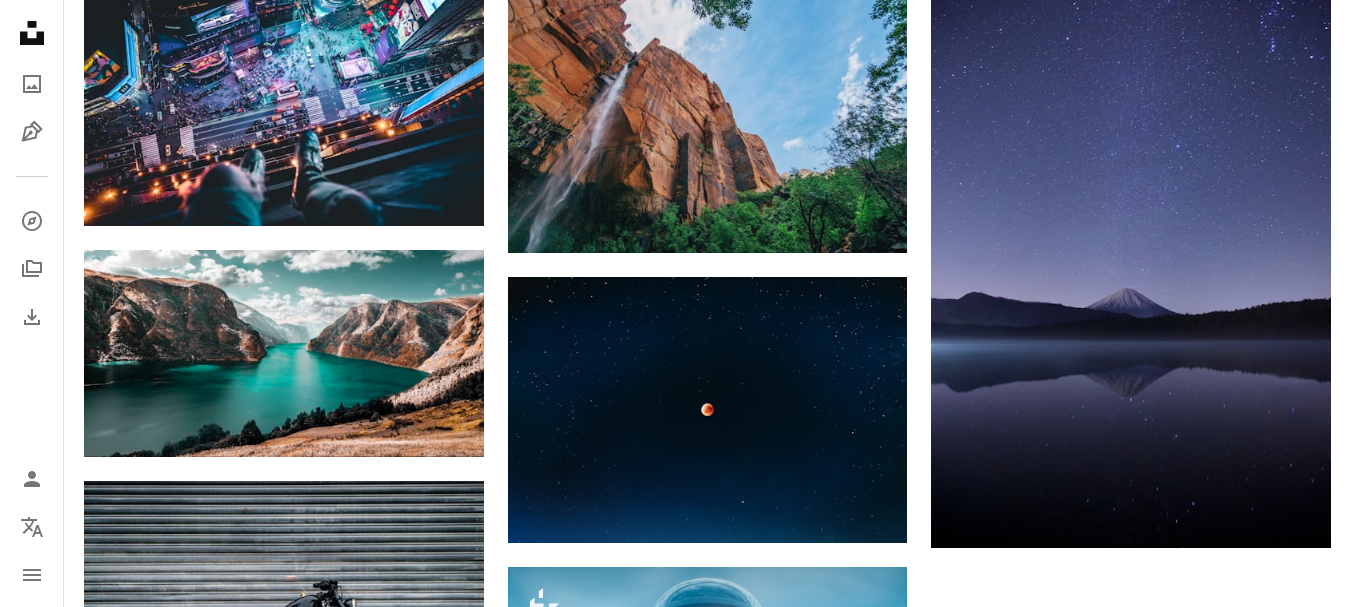 click on "Plus sign for Unsplash+ A heart A plus sign [FIRST] [LAST] Para  Unsplash+ A lock Descargar A heart A plus sign Sheng L Arrow pointing down A heart A plus sign Benjamin Voros Arrow pointing down Plus sign for Unsplash+ A heart A plus sign Kseniya Lapteva Para  Unsplash+ A lock Descargar A heart A plus sign Adrien Olichon Arrow pointing down A heart A plus sign Richard Horvath Disponible para contratación A checkmark inside of a circle Arrow pointing down Plus sign for Unsplash+ A heart A plus sign Alex Shuper Para  Unsplash+ A lock Descargar A heart A plus sign JOHN TOWNER Disponible para contratación A checkmark inside of a circle Arrow pointing down A heart A plus sign Paul Pastourmatzis Disponible para contratación A checkmark inside of a circle Arrow pointing down A heart A plus sign John Fowler Arrow pointing down –– ––– –––  –– ––– –  ––– –––  ––––  –   – –– –––  – – ––– –– –– –––– –– A website makes it real." at bounding box center (707, -7228) 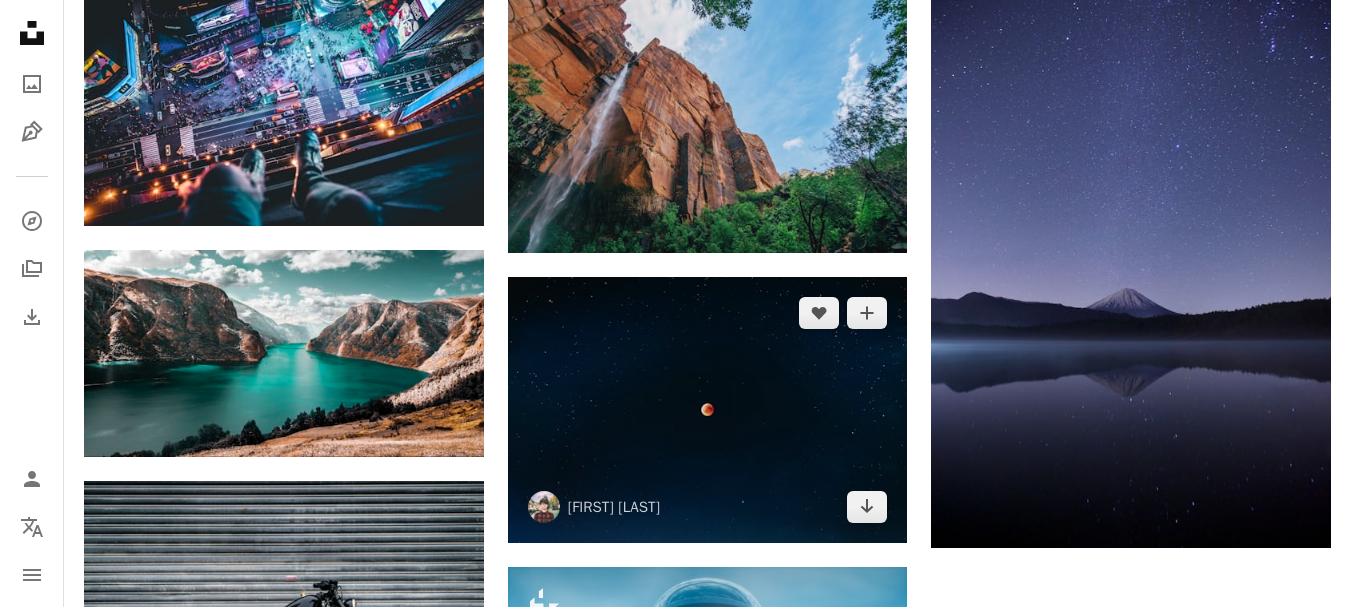 click at bounding box center [708, 410] 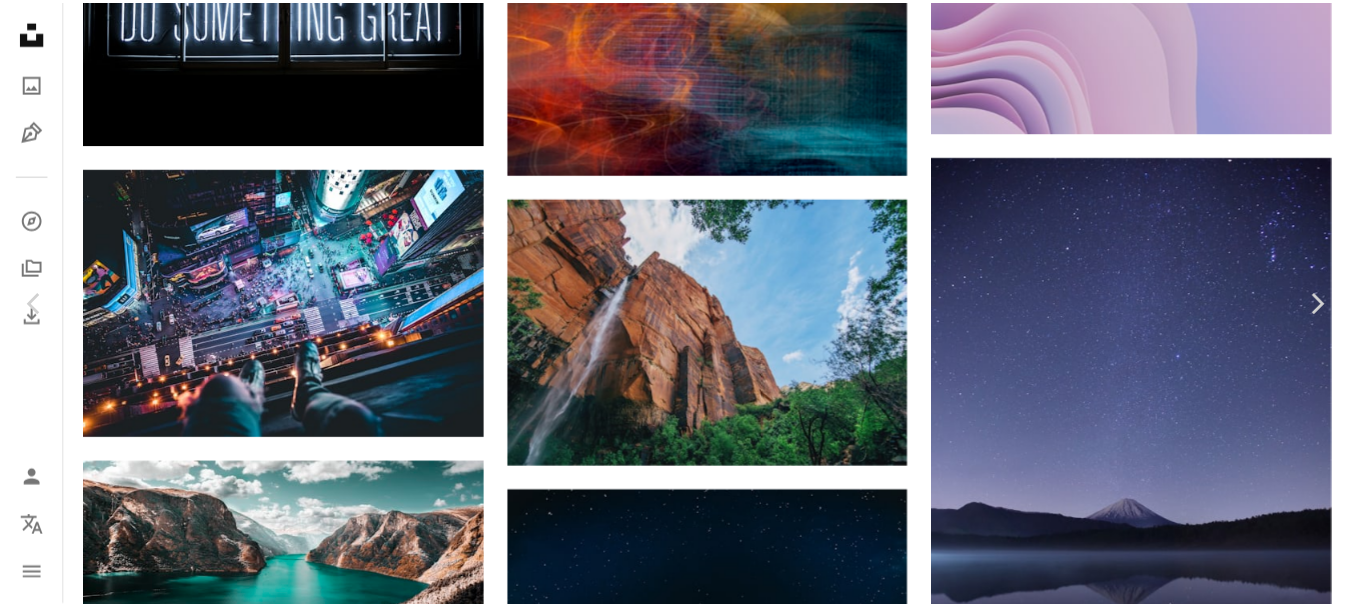 scroll, scrollTop: 8735, scrollLeft: 0, axis: vertical 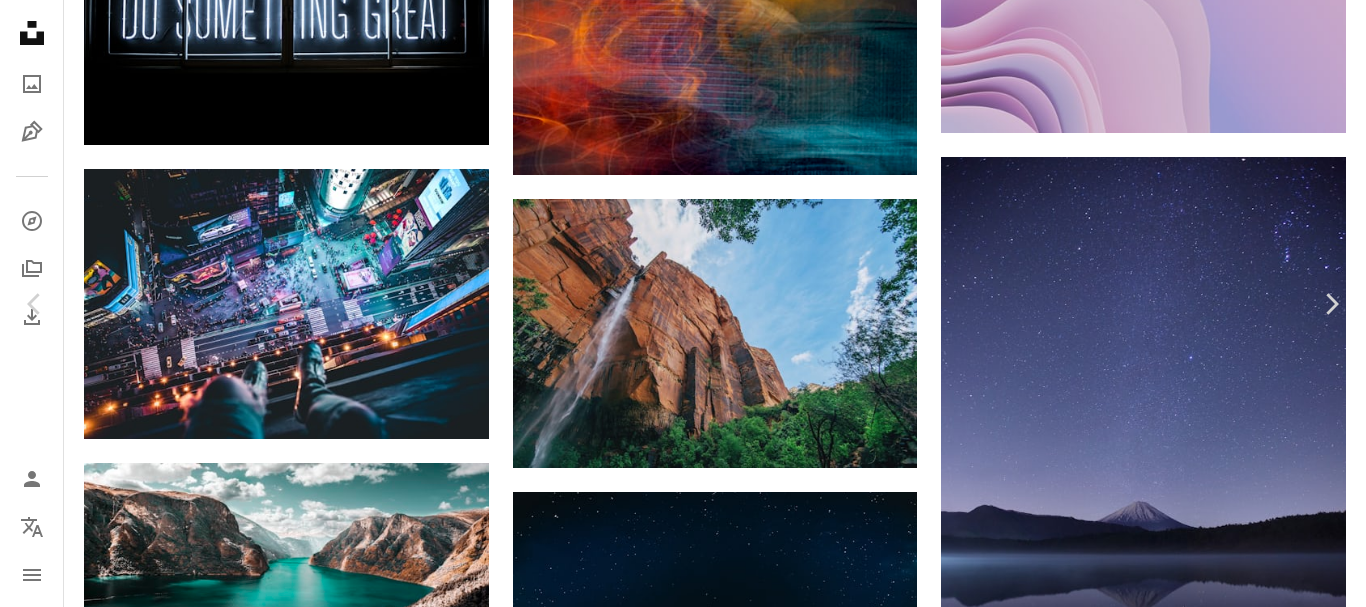 click on "An X shape" at bounding box center (20, 20) 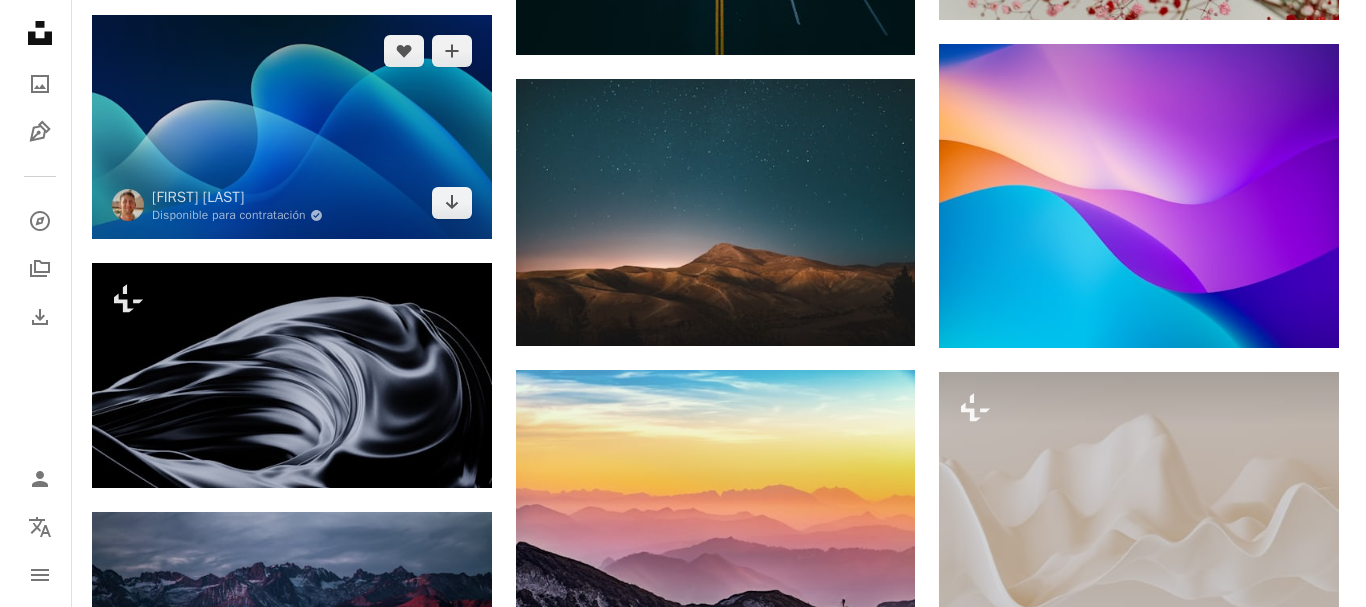scroll, scrollTop: 1763, scrollLeft: 0, axis: vertical 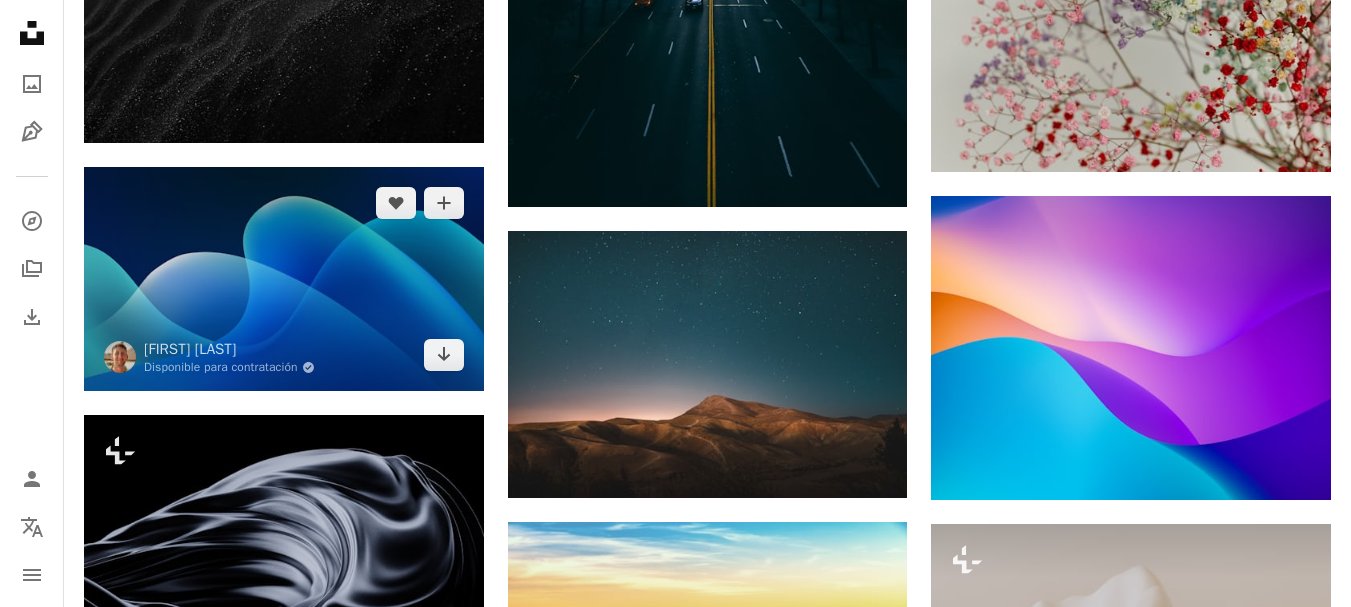 click at bounding box center (284, 279) 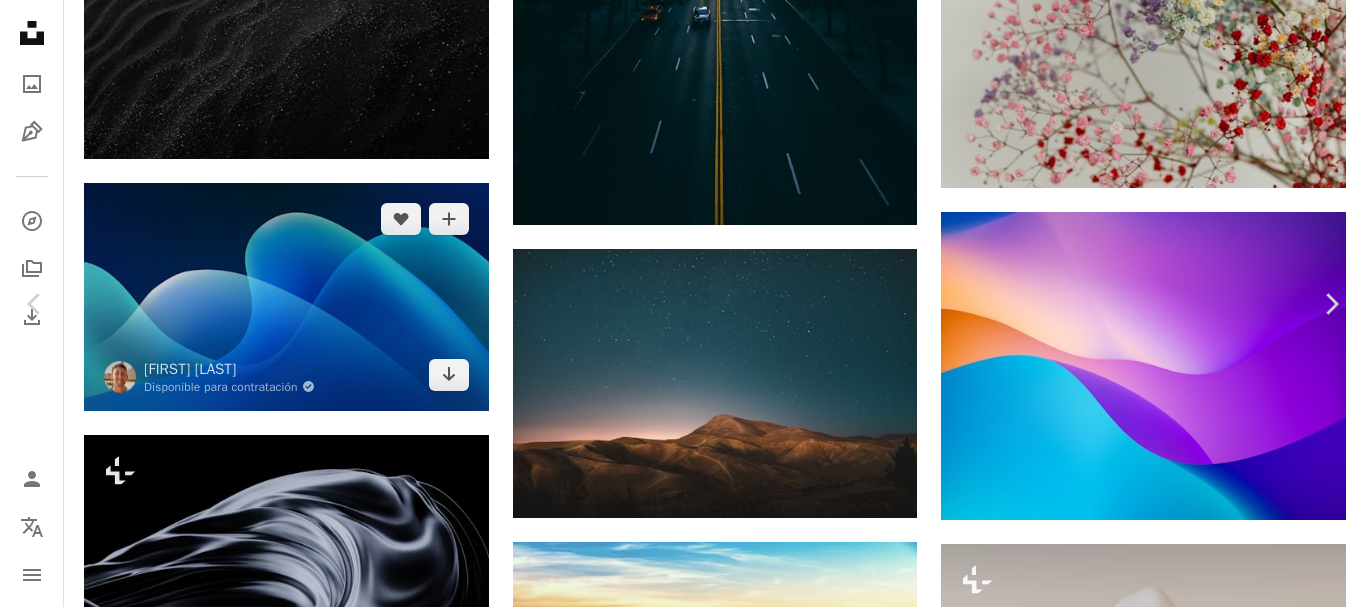 scroll, scrollTop: 7065, scrollLeft: 0, axis: vertical 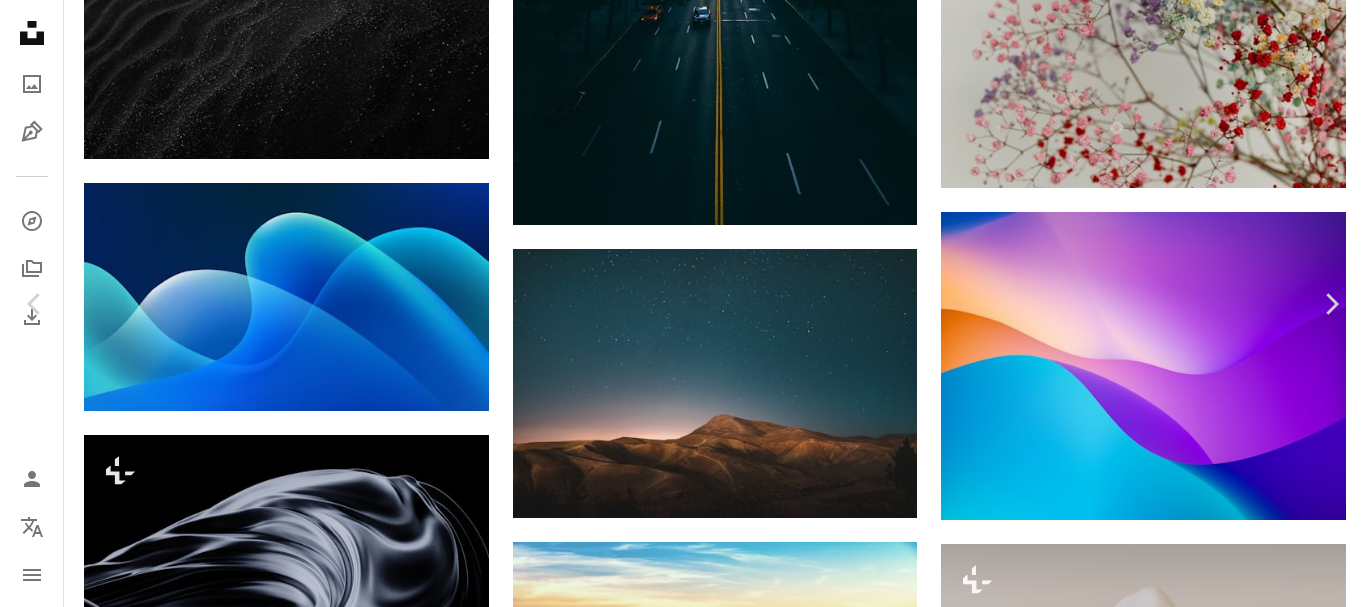click at bounding box center [675, 21683] 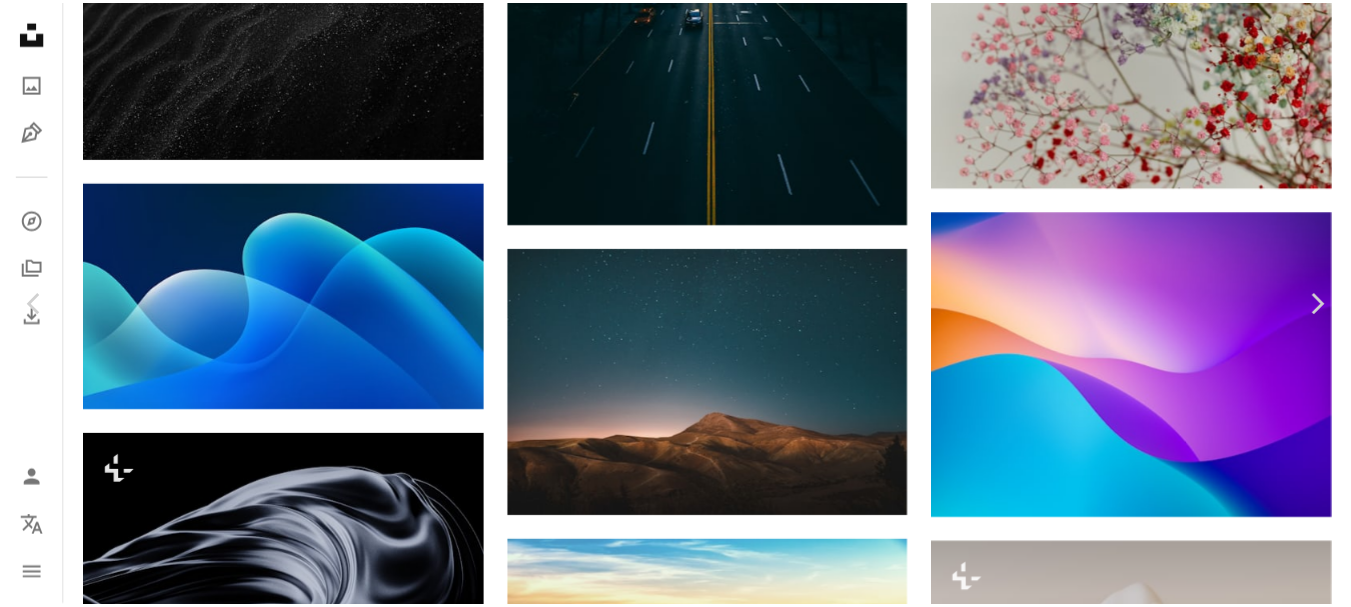 scroll, scrollTop: 0, scrollLeft: 0, axis: both 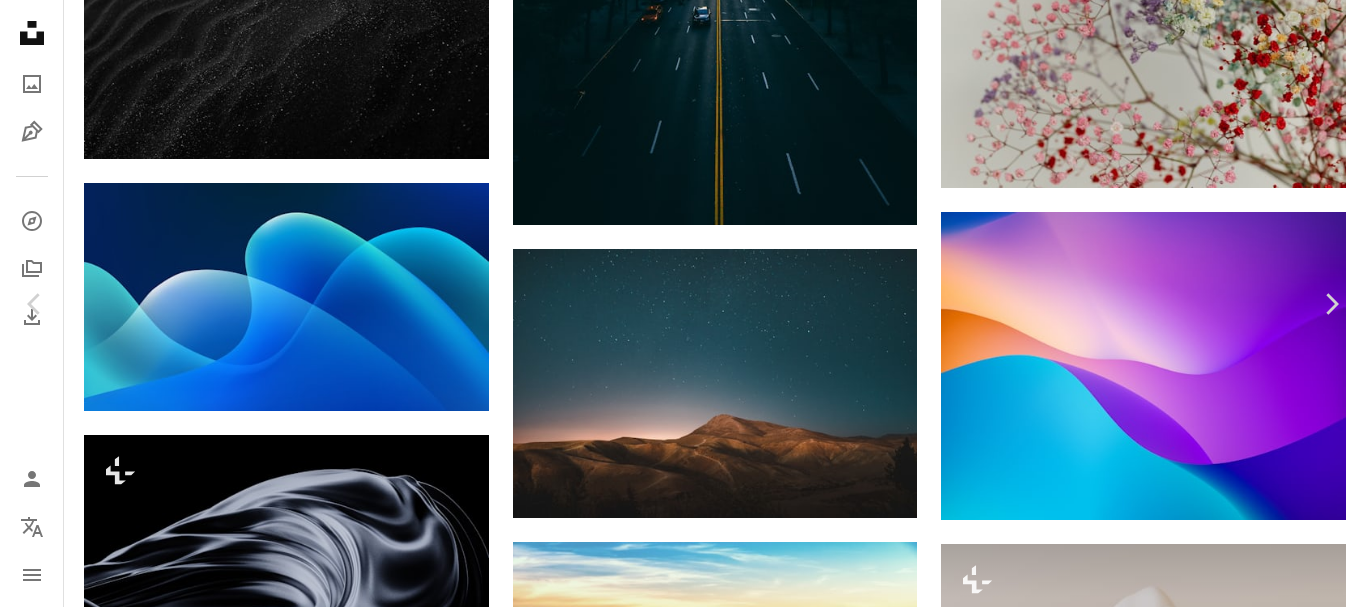 click on "Descargar gratis" at bounding box center (1164, 20983) 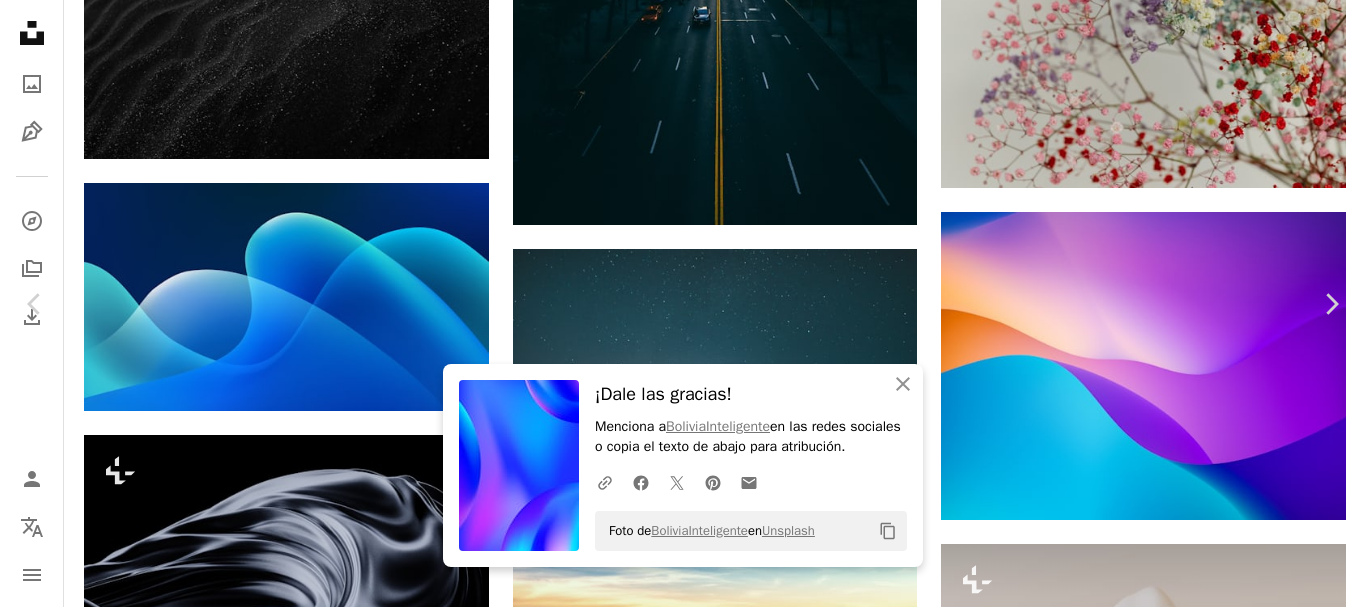 click on "An X shape" at bounding box center [20, 20] 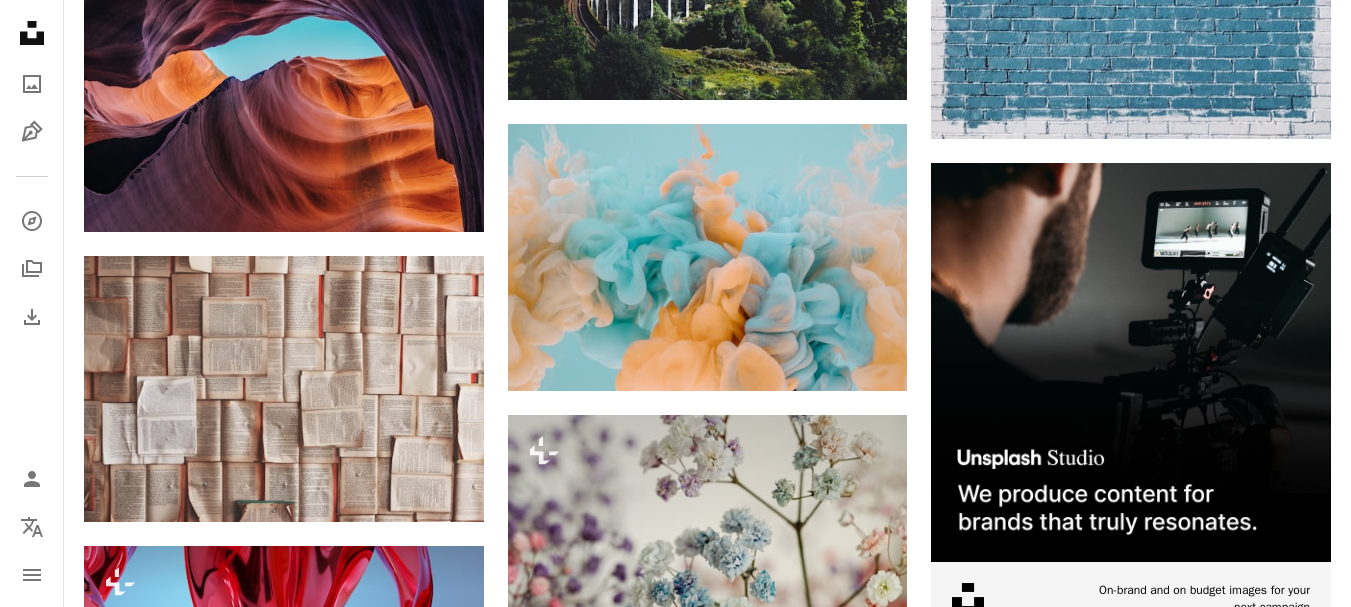 scroll, scrollTop: 6863, scrollLeft: 0, axis: vertical 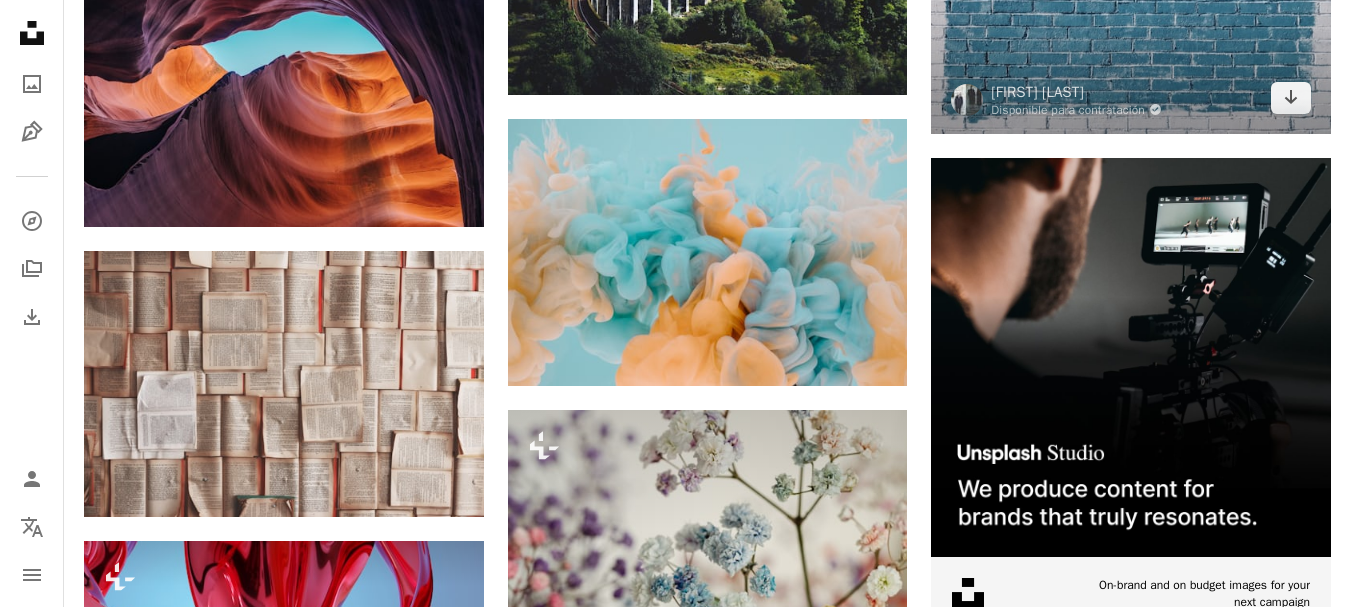 click at bounding box center (1131, -16) 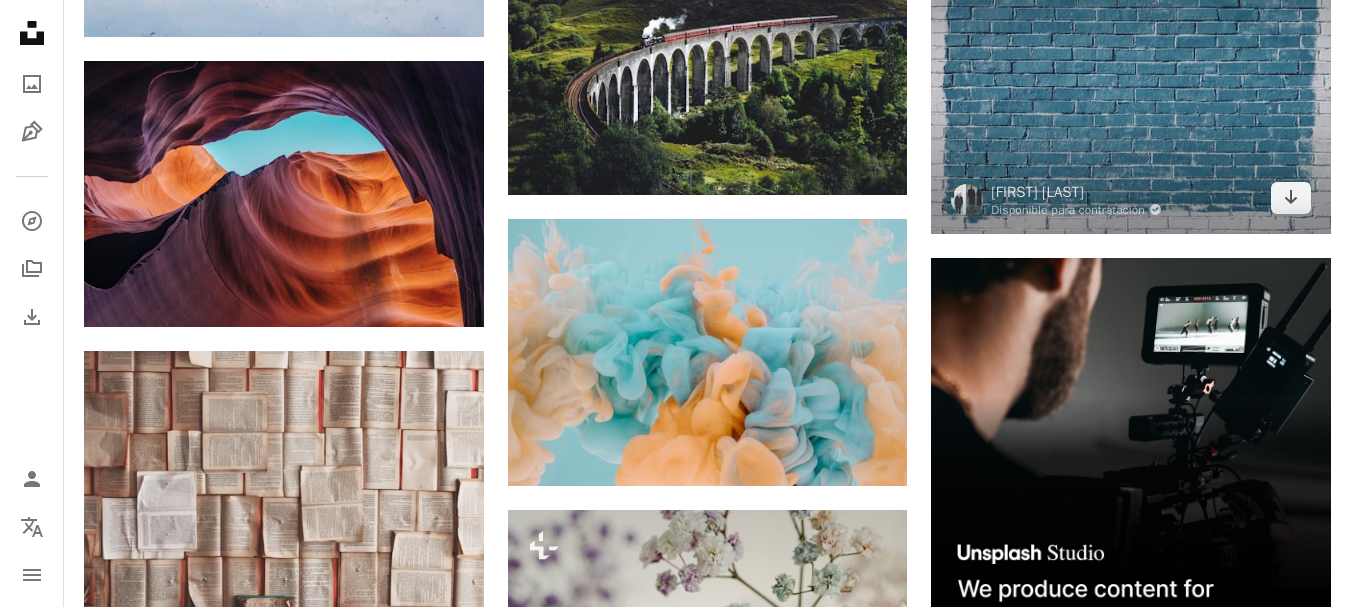 click at bounding box center (1131, 84) 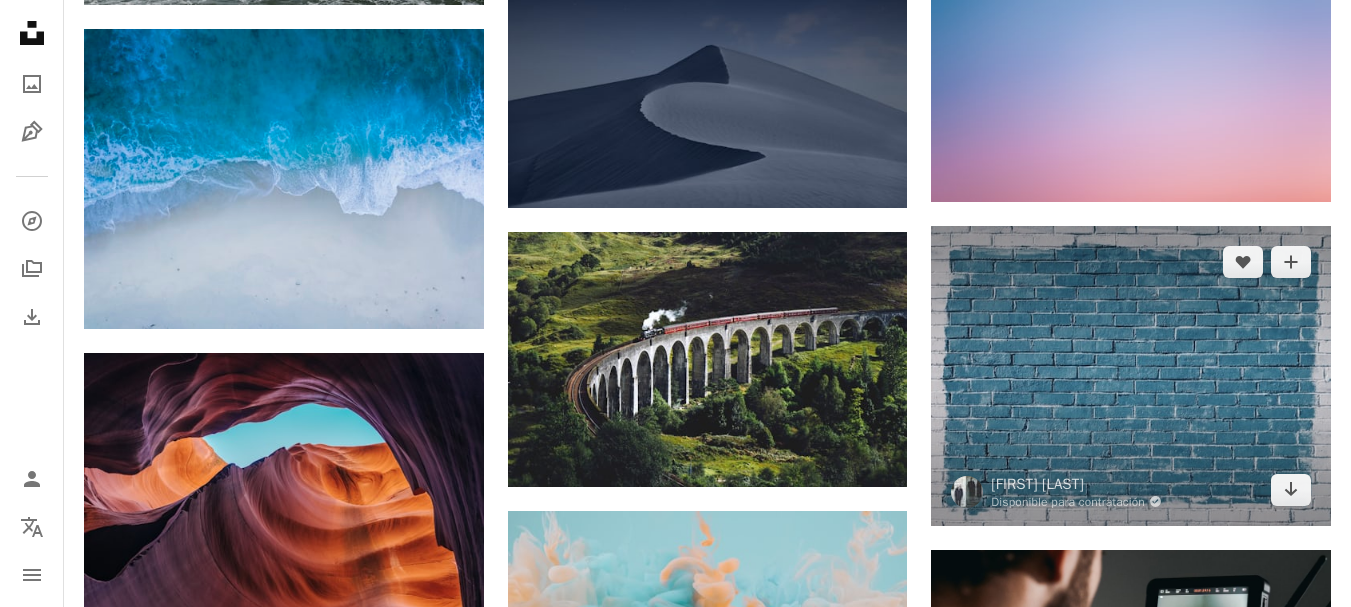 scroll, scrollTop: 6463, scrollLeft: 0, axis: vertical 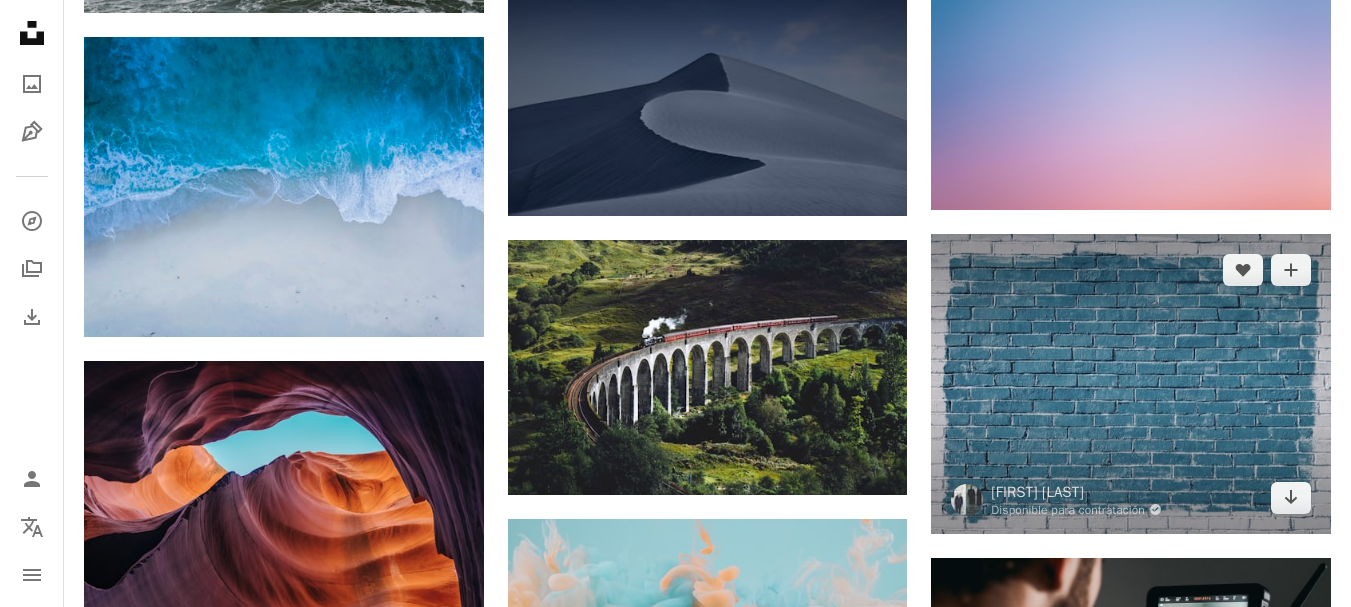 click at bounding box center (1131, 384) 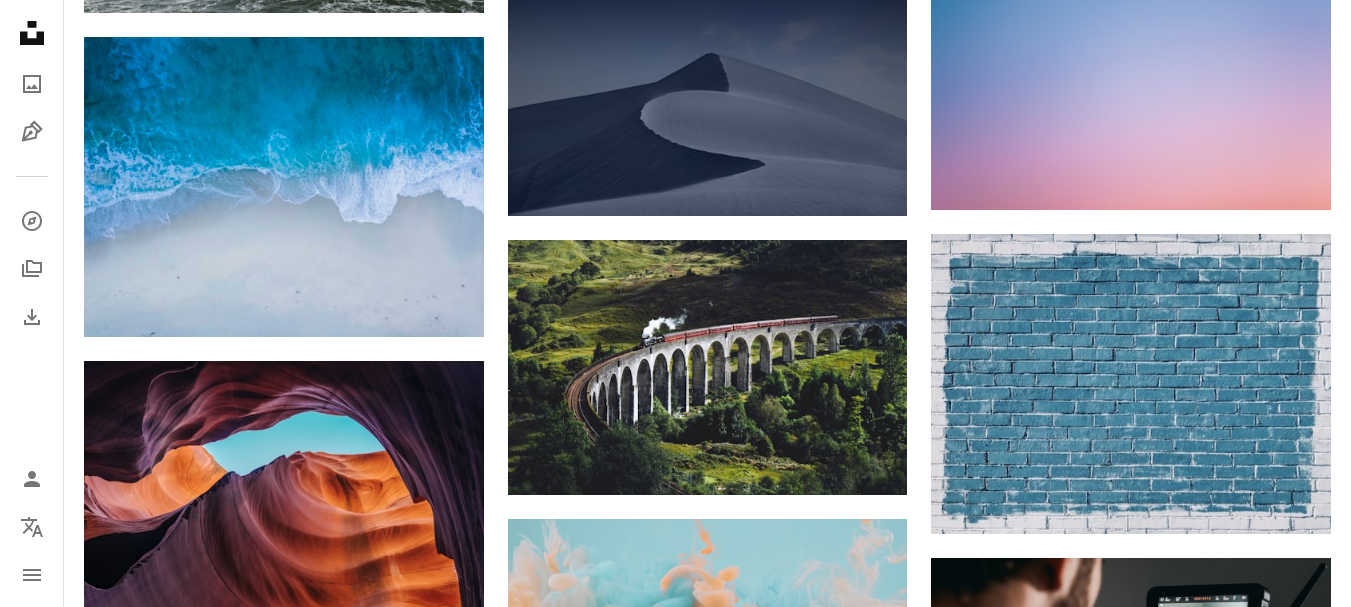 click on "–– ––– –– ––– – – – –– – – – –– –– ––– –– Take your designs to the next level. Start a free trial A heart A plus sign Cristina Gottardi Disponible para contratación A checkmark inside of a circle Arrow pointing down Plus sign for Unsplash+ A heart A plus sign Karolina Grabowska Para  Unsplash+ A lock Descargar A heart A plus sign Milad Fakurian Disponible para contratación A checkmark inside of a circle Arrow pointing down Plus sign for Unsplash+ A heart A plus sign Pawel Czerwinski Para  Unsplash+ A lock Descargar A heart A plus sign Richard Horvath Disponible para contratación A checkmark inside of a circle Arrow pointing down A heart A plus sign Daniel Leone Arrow pointing down Plus sign for Unsplash+ A heart A plus sign Dario Brönnimann Para  Unsplash+ A lock Descargar A heart A plus sign javen yang Arrow pointing down A heart A plus sign Clem Onojeghuo Arrow pointing down A heart" at bounding box center (1131, 5009) 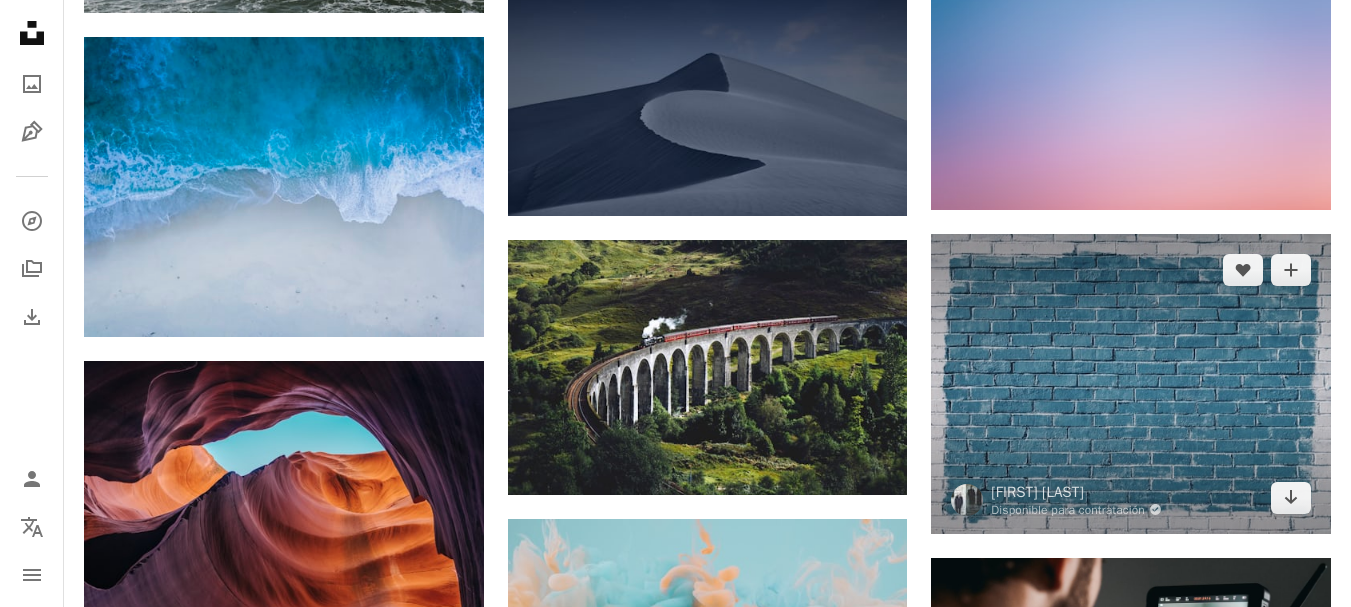 click at bounding box center [1131, 384] 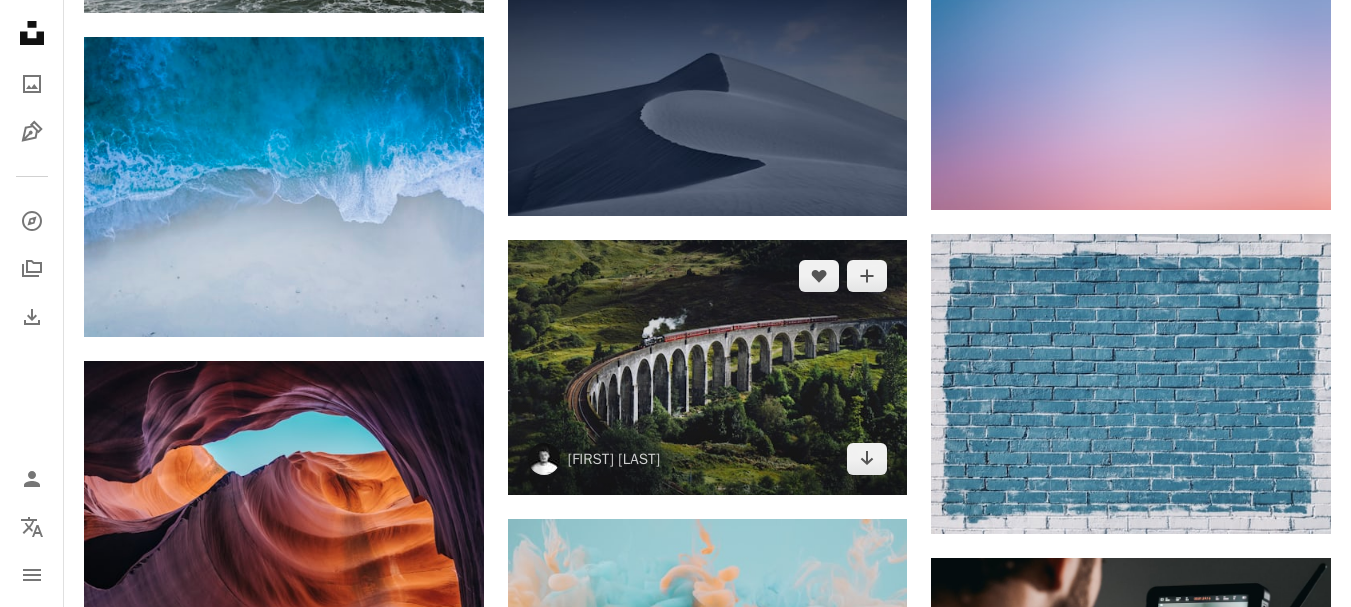 click at bounding box center (708, 368) 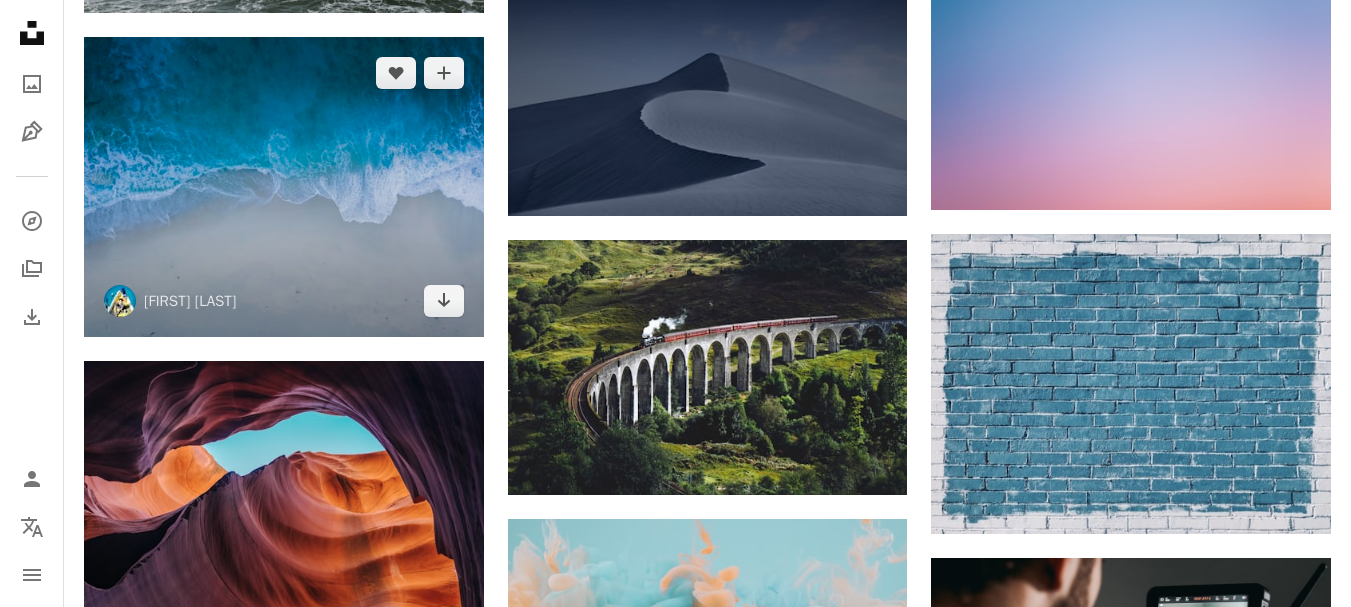 click at bounding box center (284, 187) 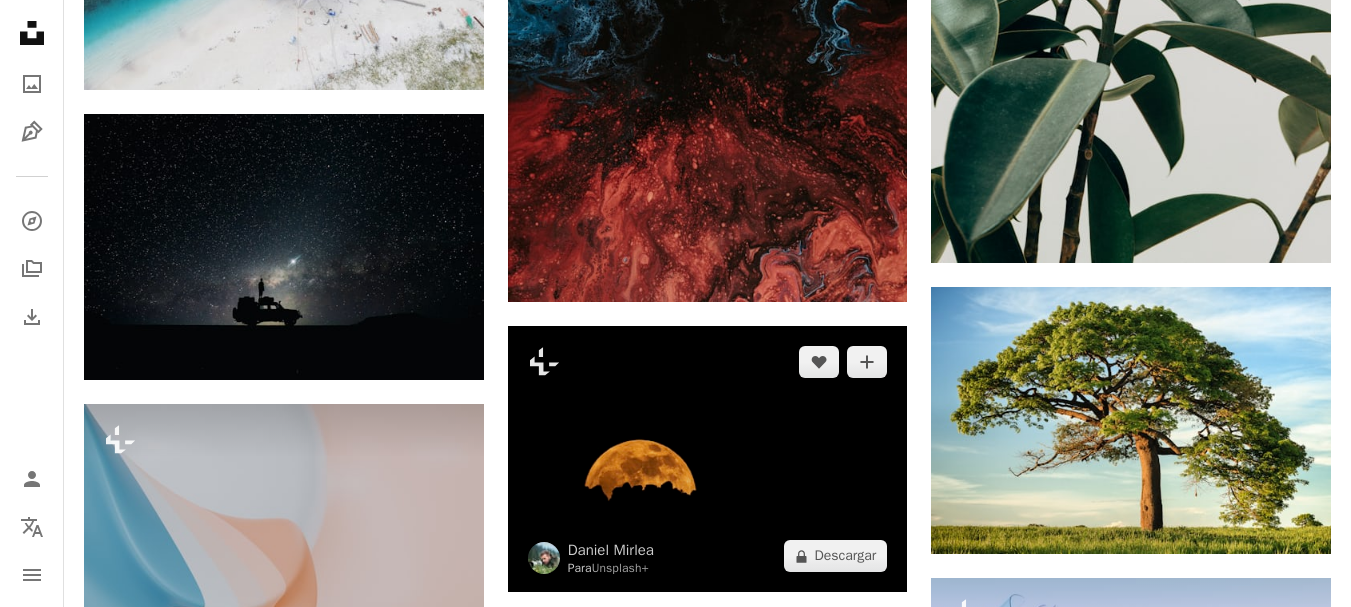 scroll, scrollTop: 8663, scrollLeft: 0, axis: vertical 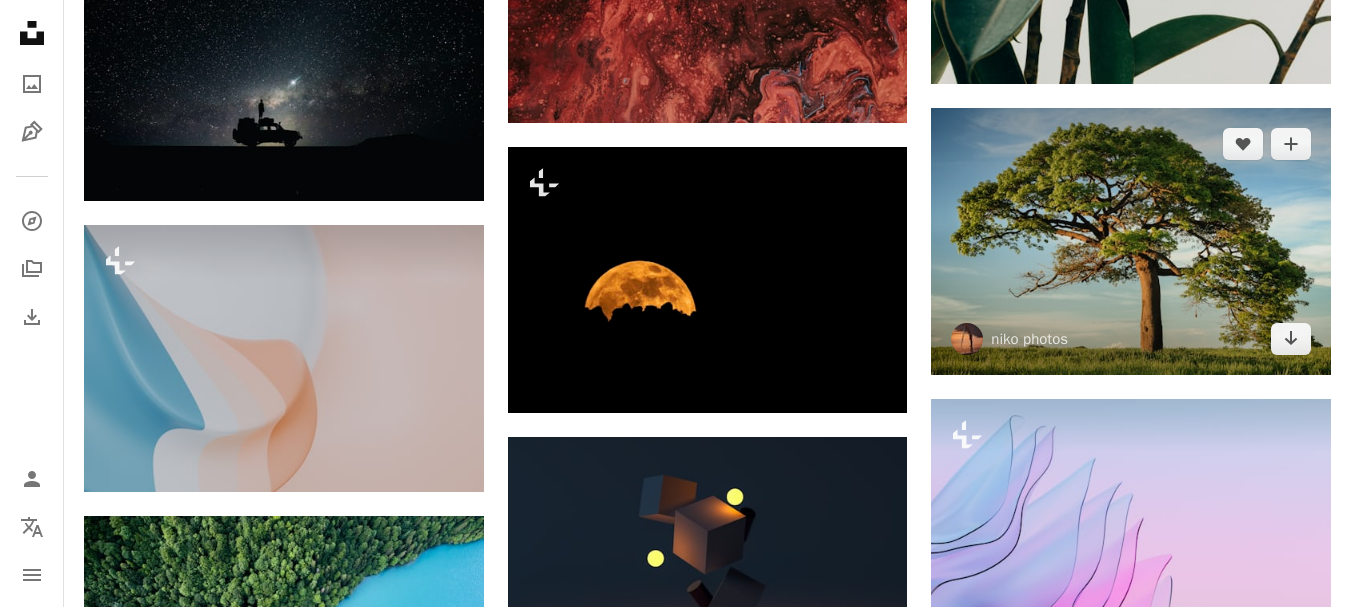 click at bounding box center (1131, 241) 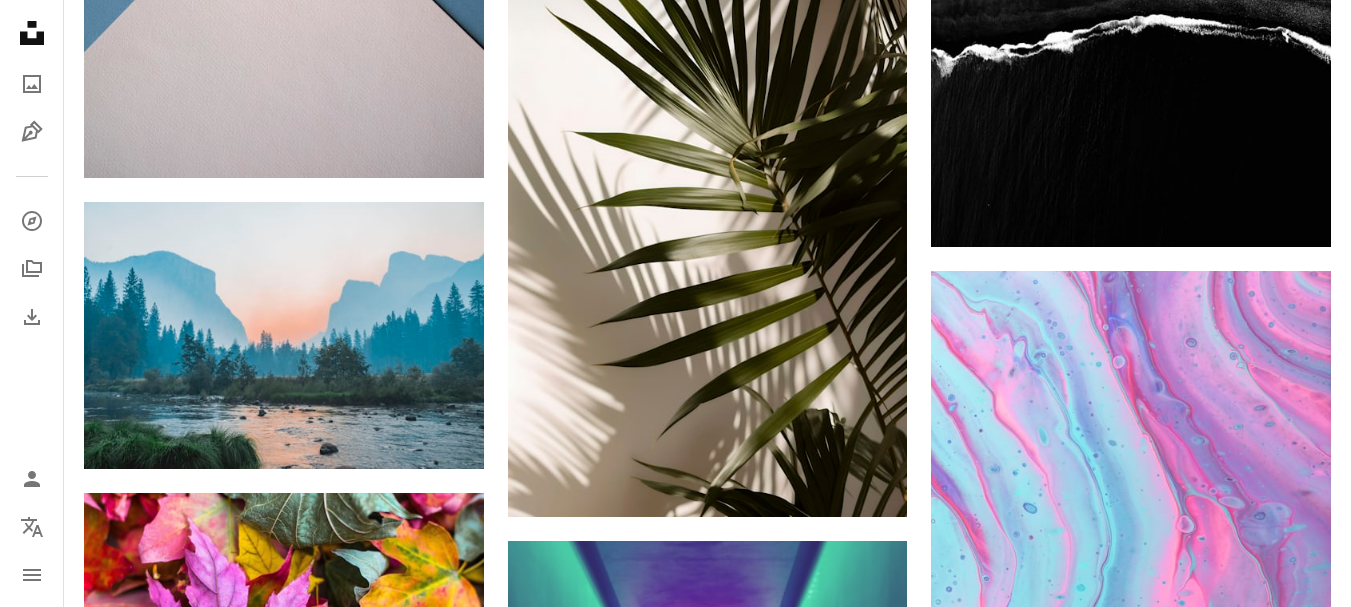 scroll, scrollTop: 11563, scrollLeft: 0, axis: vertical 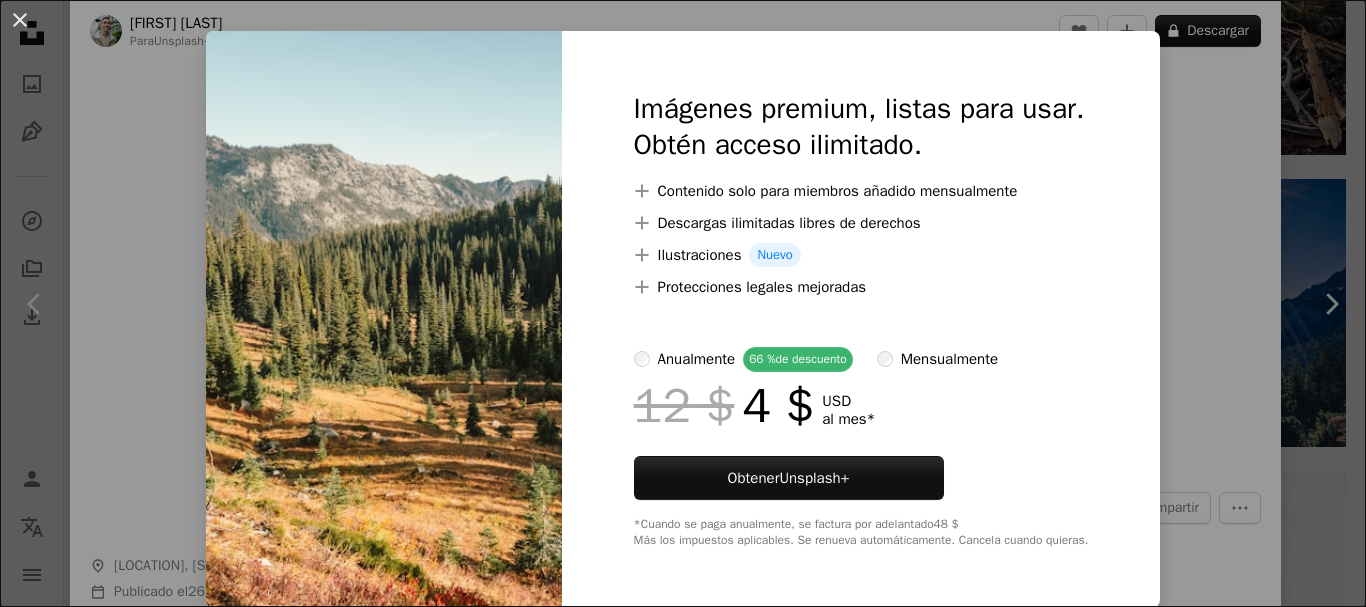 click on "An X shape Imágenes premium, listas para usar. Obtén acceso ilimitado. A plus sign Contenido solo para miembros añadido mensualmente A plus sign Descargas ilimitadas libres de derechos A plus sign Ilustraciones  Nuevo A plus sign Protecciones legales mejoradas anualmente 66 %  de descuento mensualmente 12 $   4 $ USD al mes * Obtener  Unsplash+ *Cuando se paga anualmente, se factura por adelantado  48 $ Más los impuestos aplicables. Se renueva automáticamente. Cancela cuando quieras." at bounding box center [683, 303] 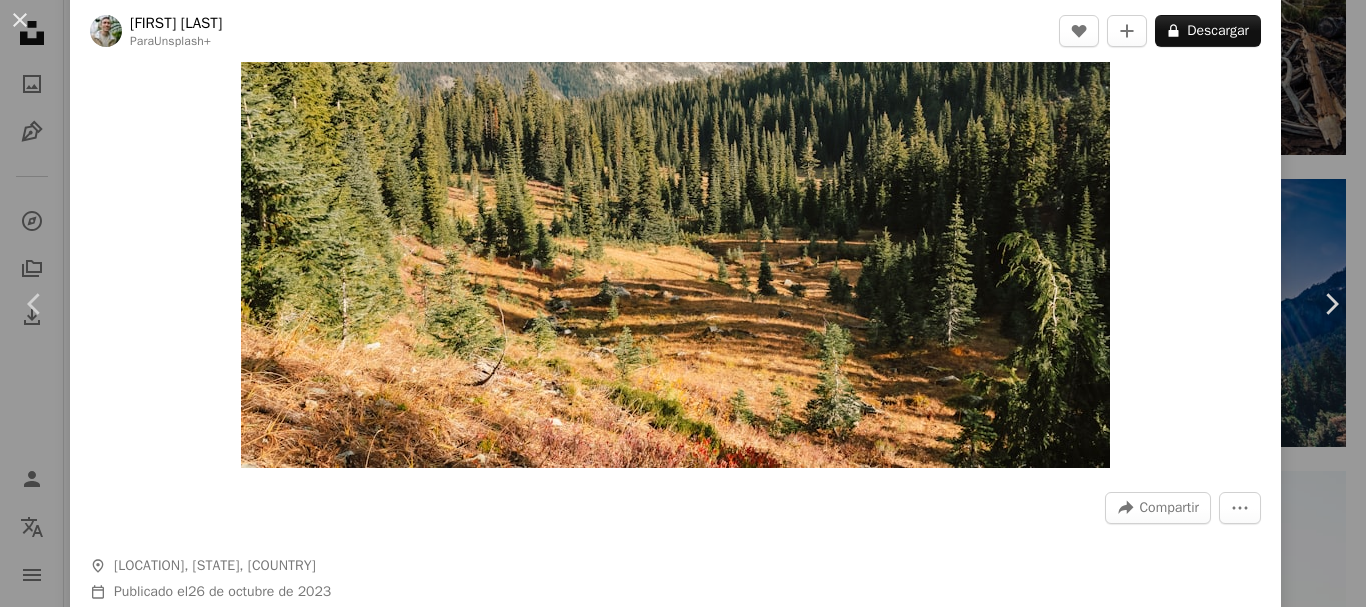 drag, startPoint x: 27, startPoint y: 18, endPoint x: 324, endPoint y: 227, distance: 363.16663 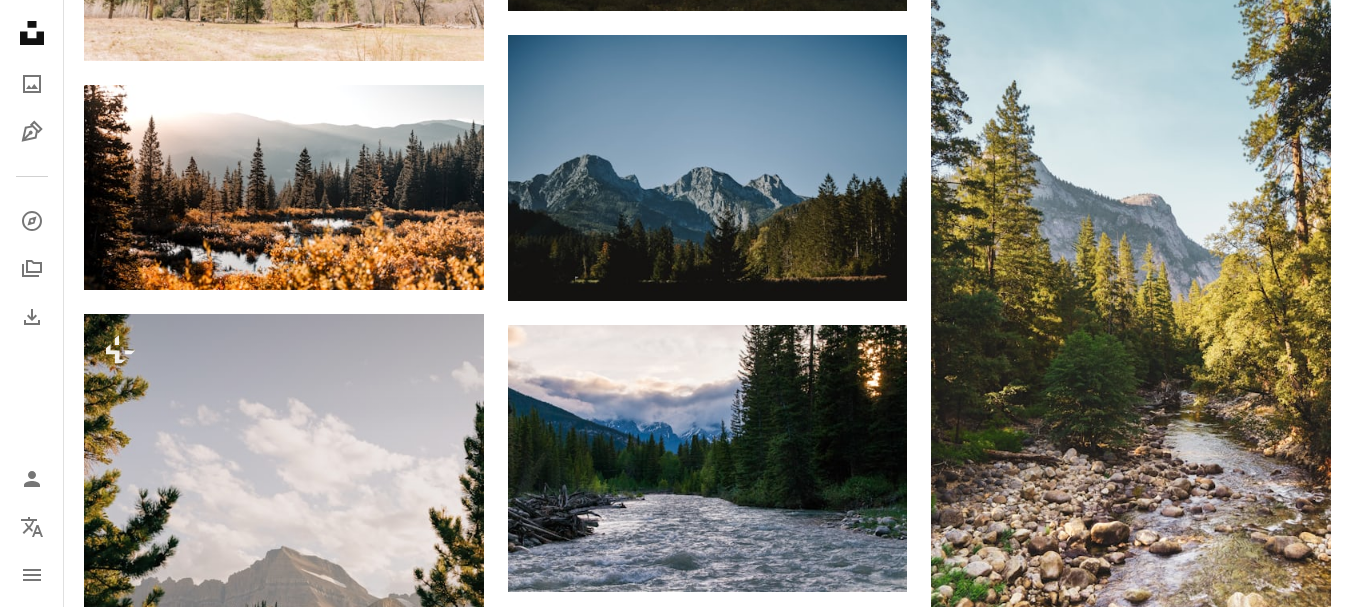 scroll, scrollTop: 17653, scrollLeft: 0, axis: vertical 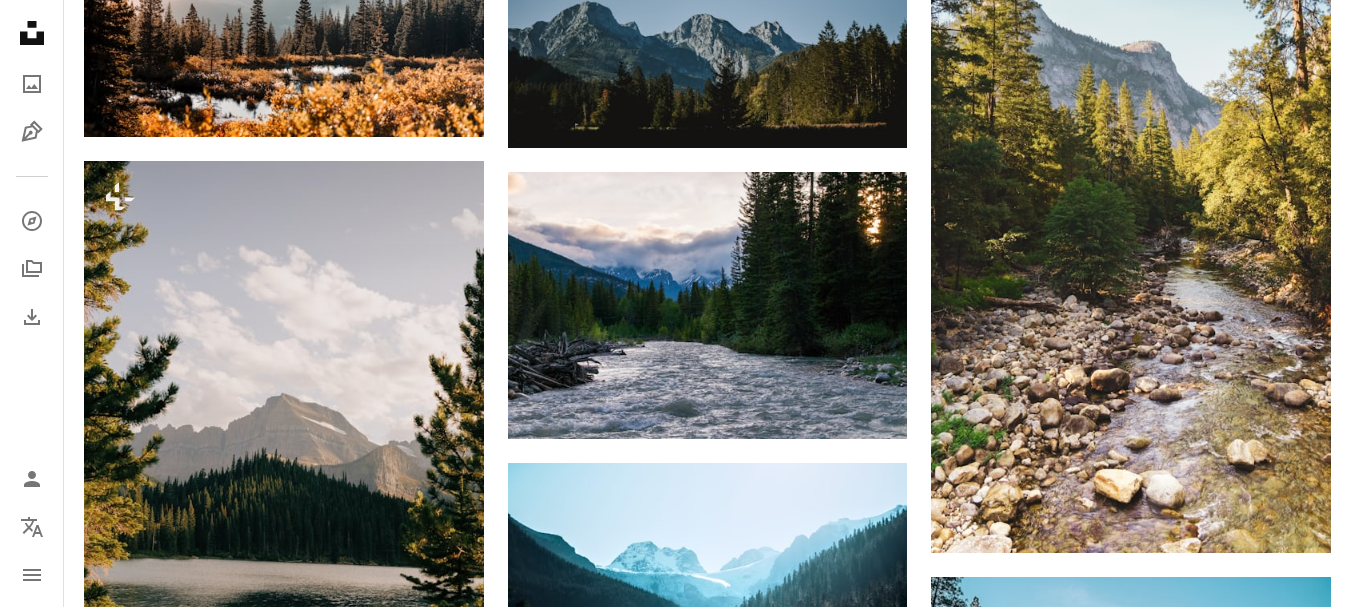 click on "Unsplash logo Página de inicio de Unsplash" 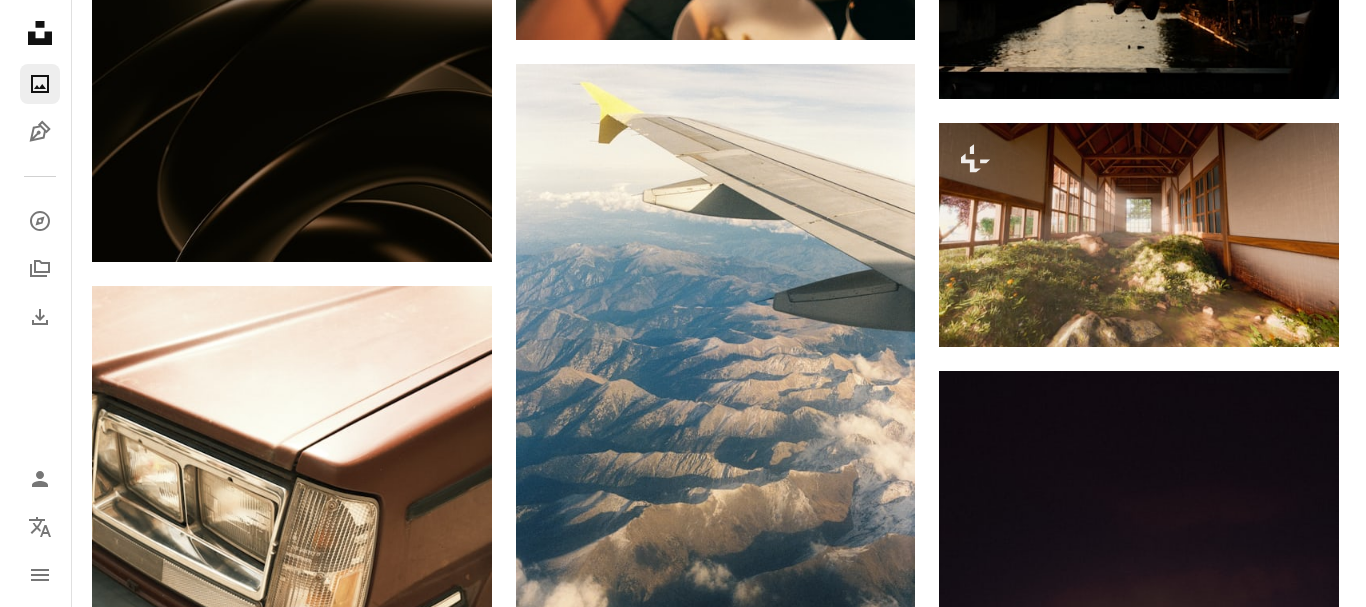 scroll, scrollTop: 3500, scrollLeft: 0, axis: vertical 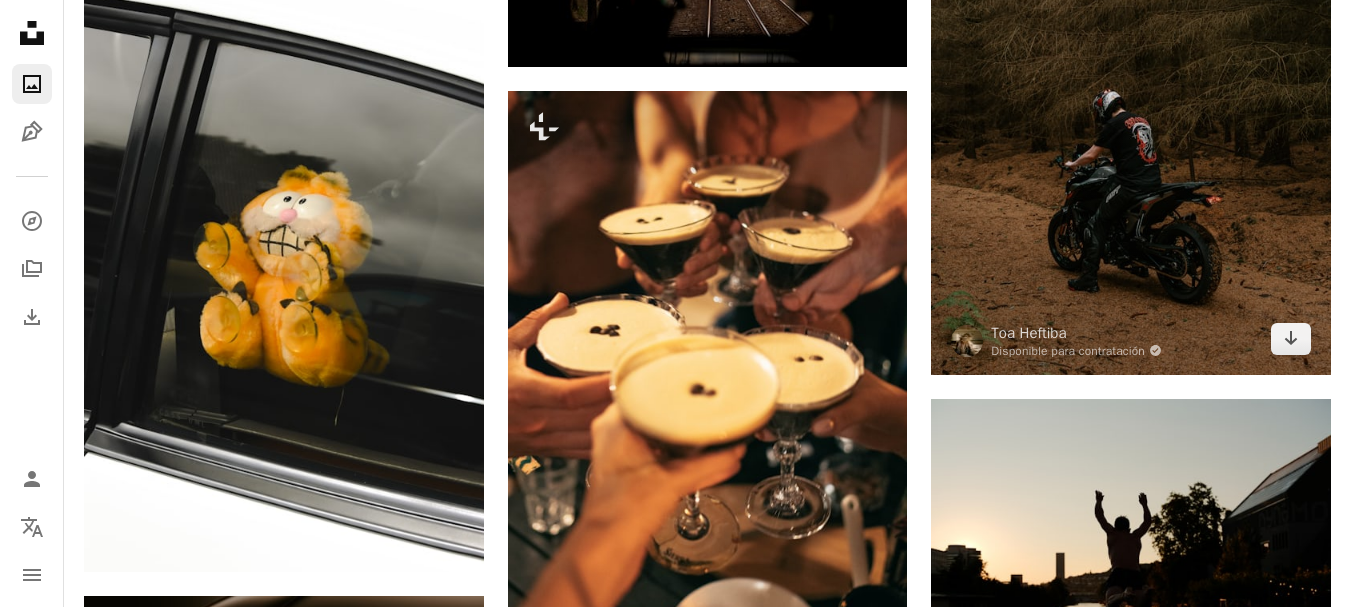 click at bounding box center [1131, 74] 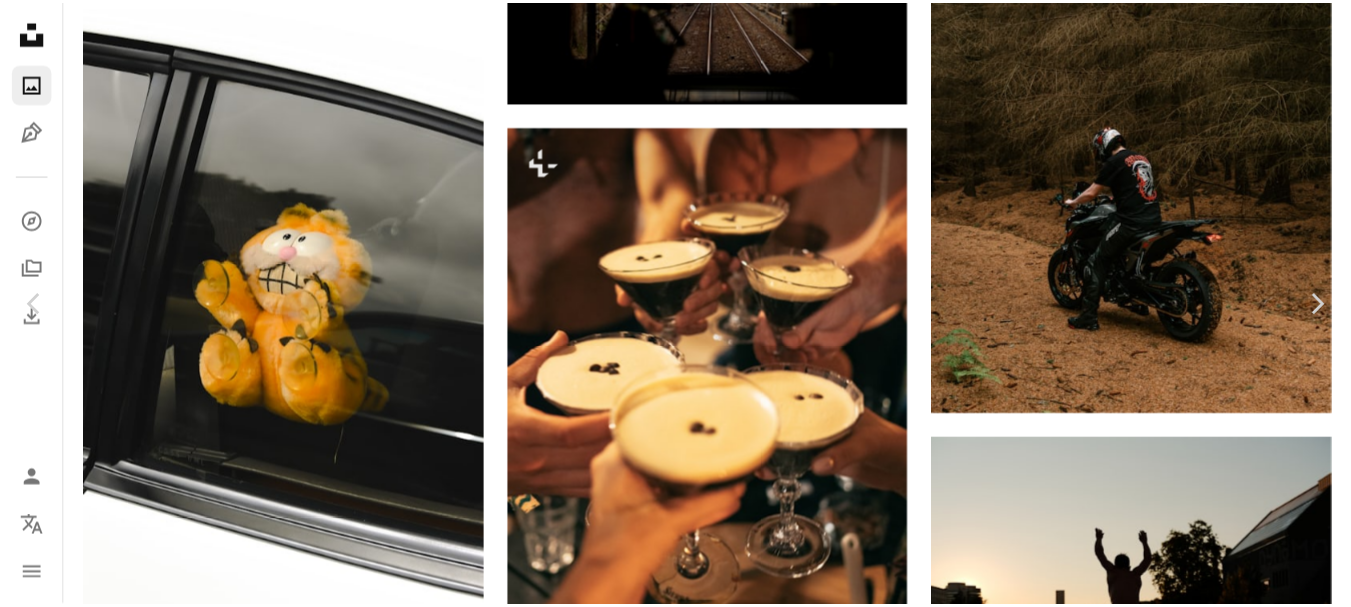 scroll, scrollTop: 2300, scrollLeft: 0, axis: vertical 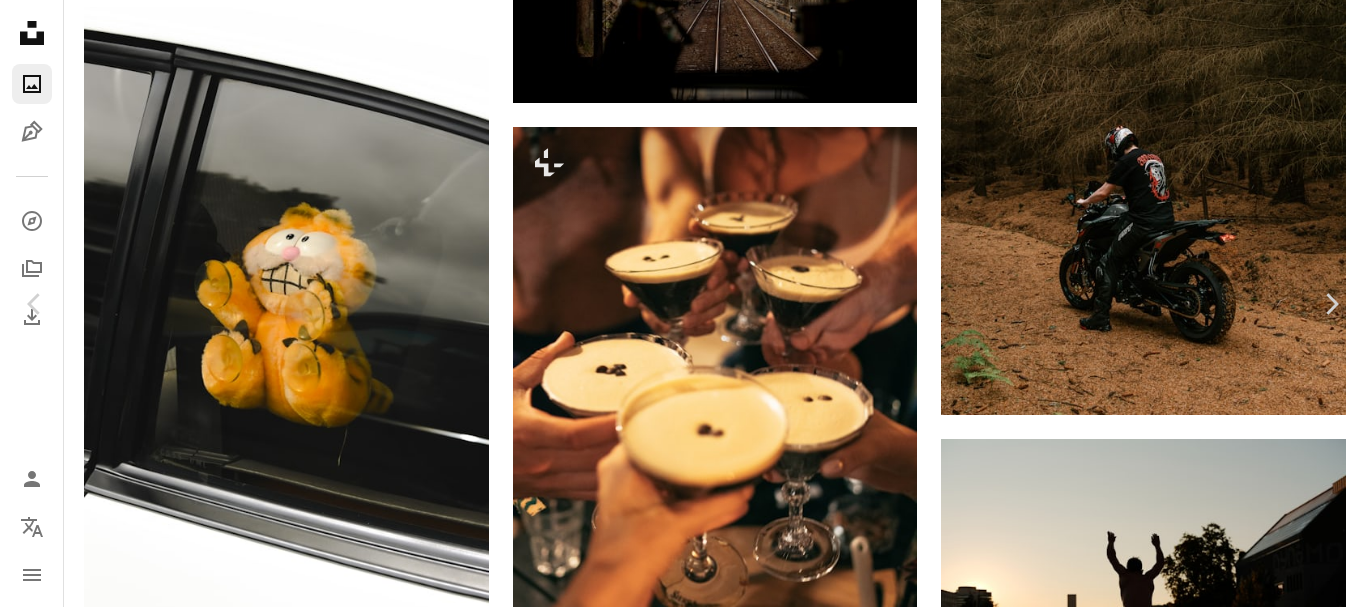 click on "An X shape" at bounding box center [20, 20] 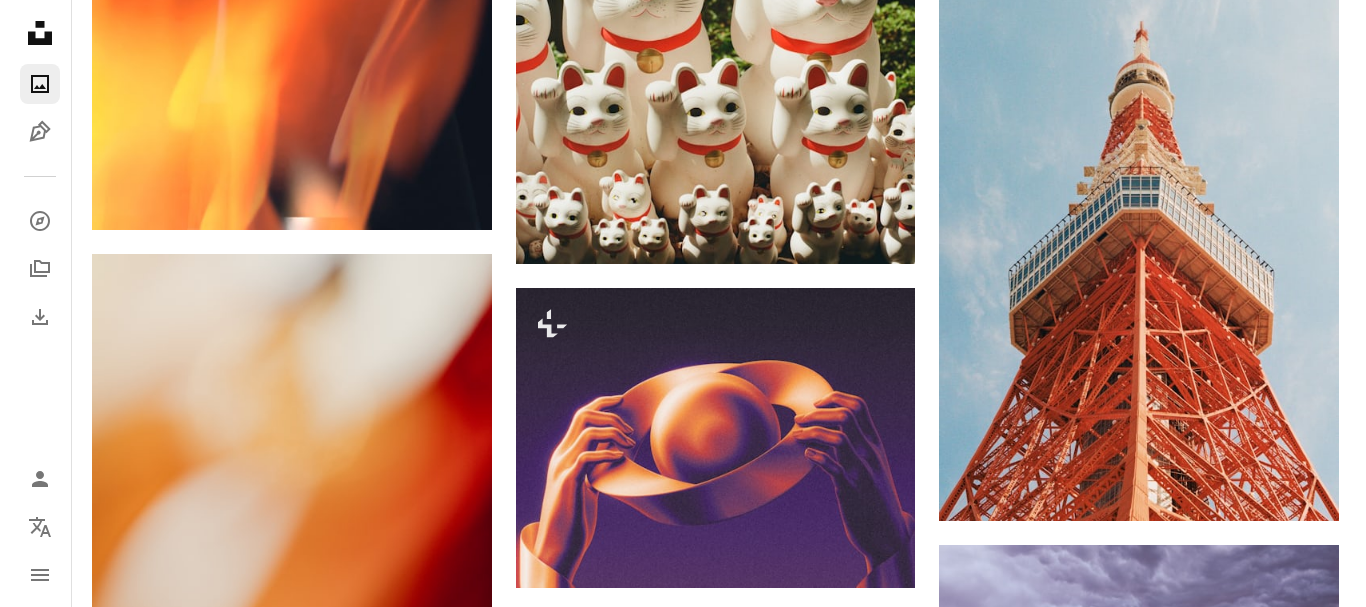 scroll, scrollTop: 10500, scrollLeft: 0, axis: vertical 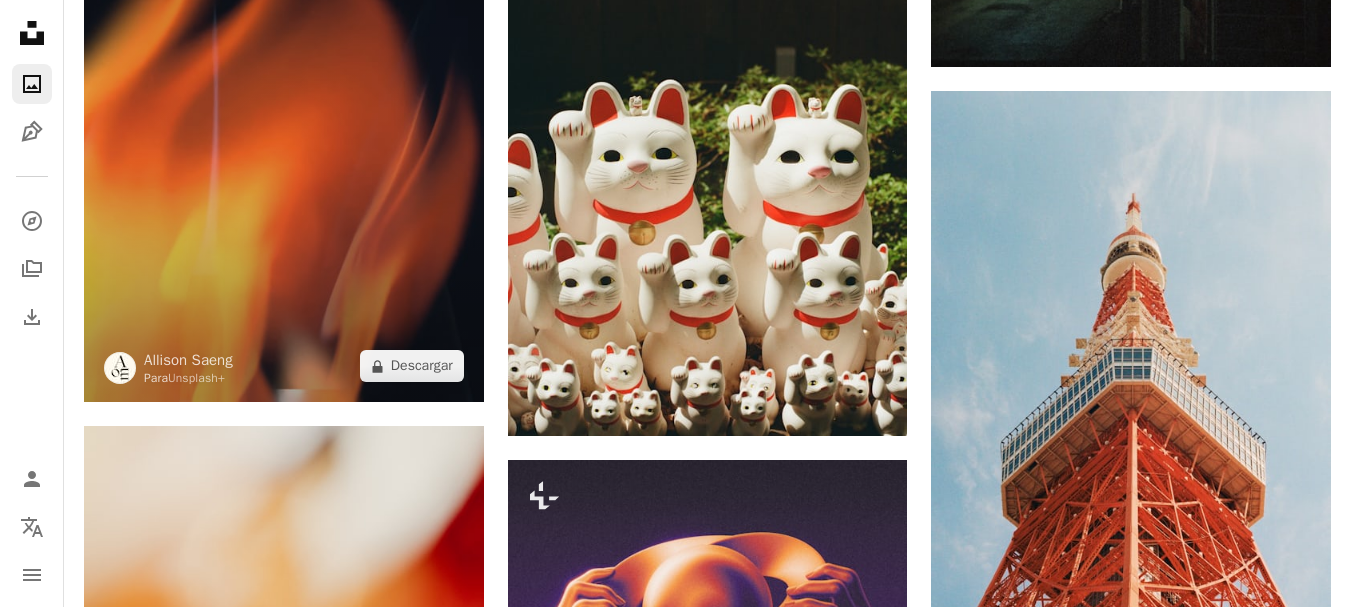 click at bounding box center (284, 117) 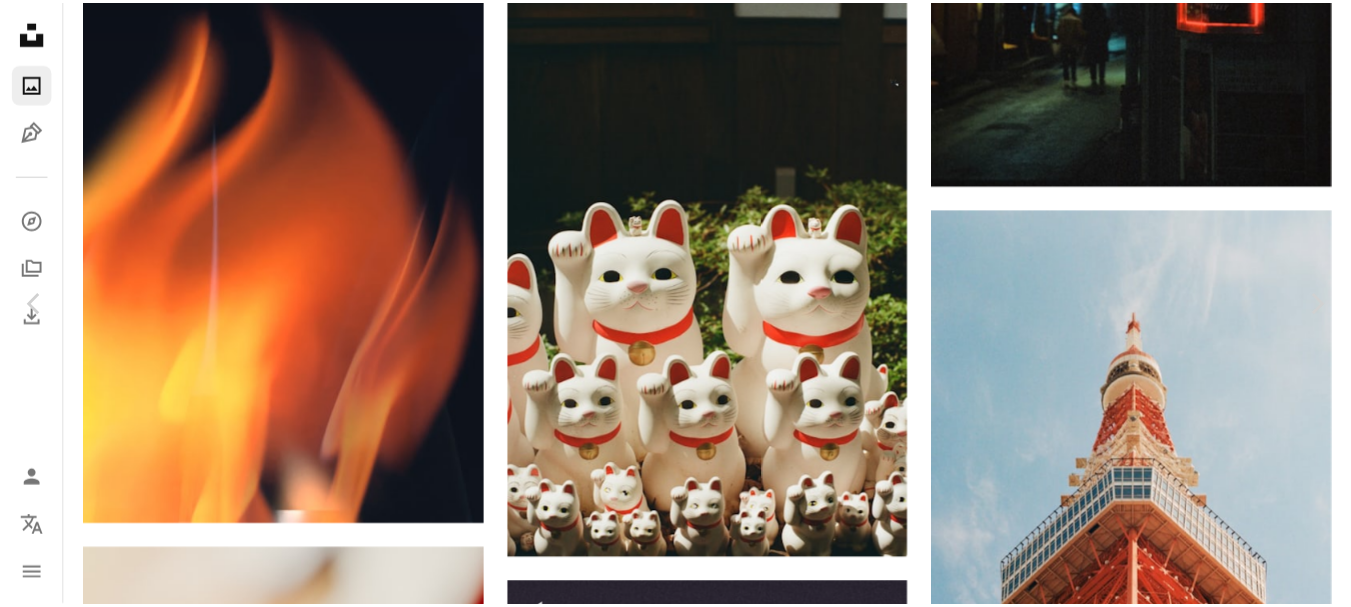 scroll, scrollTop: 5400, scrollLeft: 0, axis: vertical 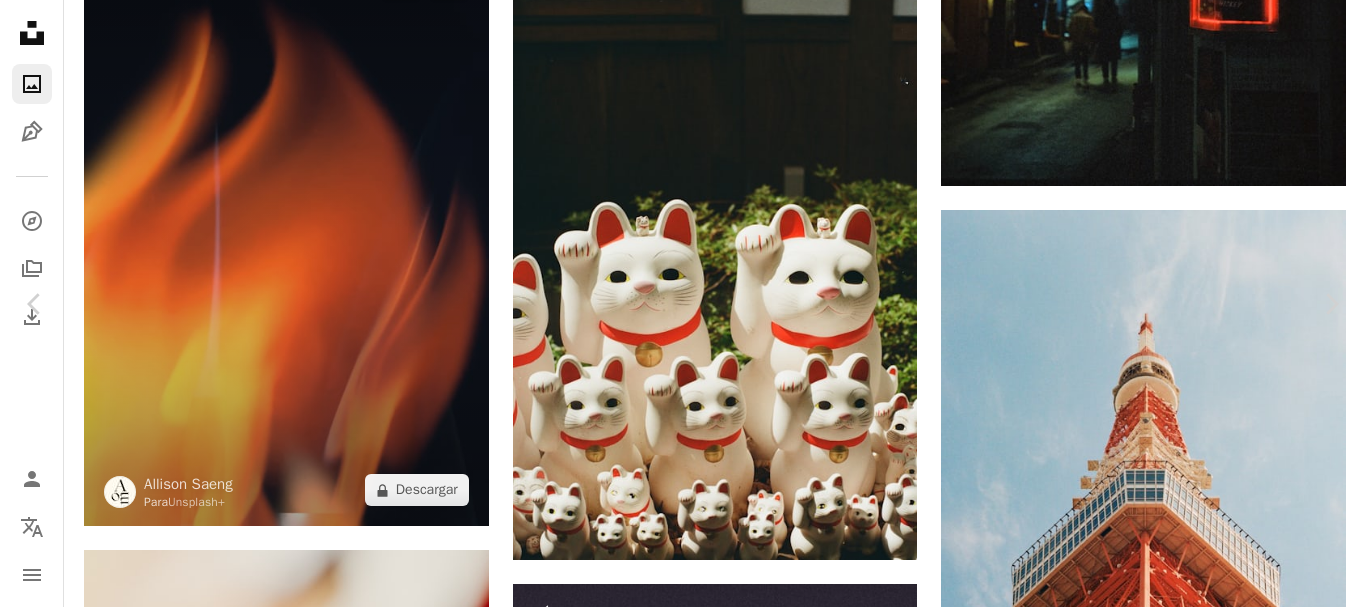 drag, startPoint x: 26, startPoint y: 23, endPoint x: 96, endPoint y: 118, distance: 118.004234 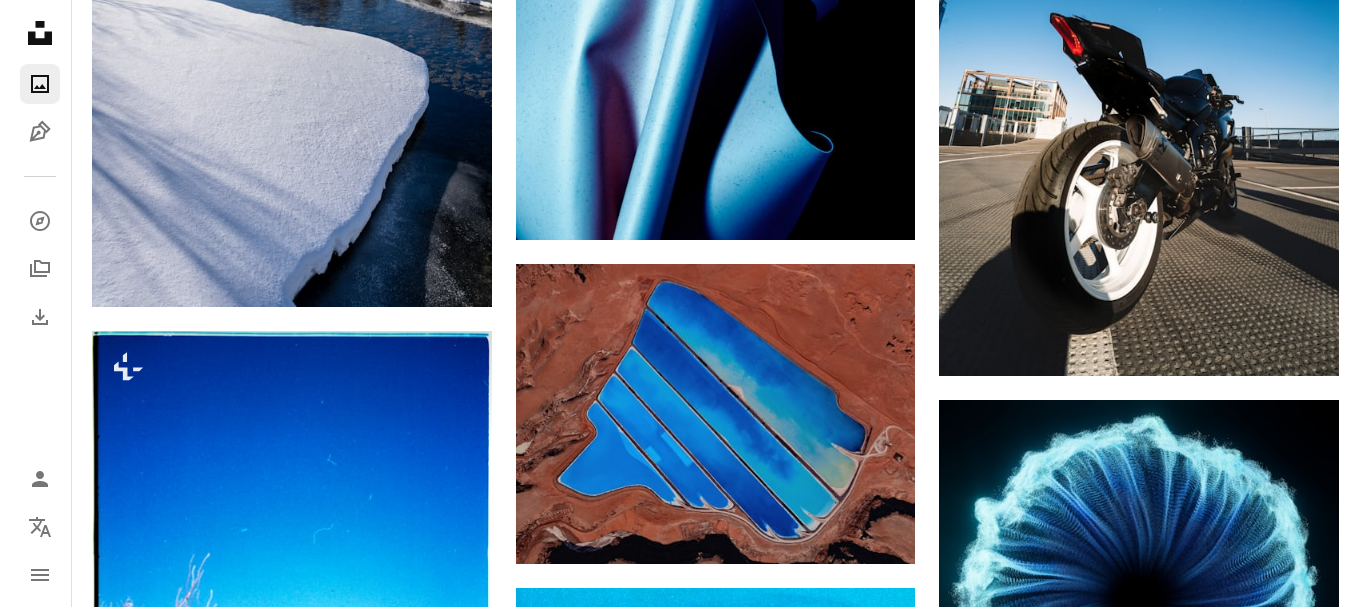 scroll, scrollTop: 13500, scrollLeft: 0, axis: vertical 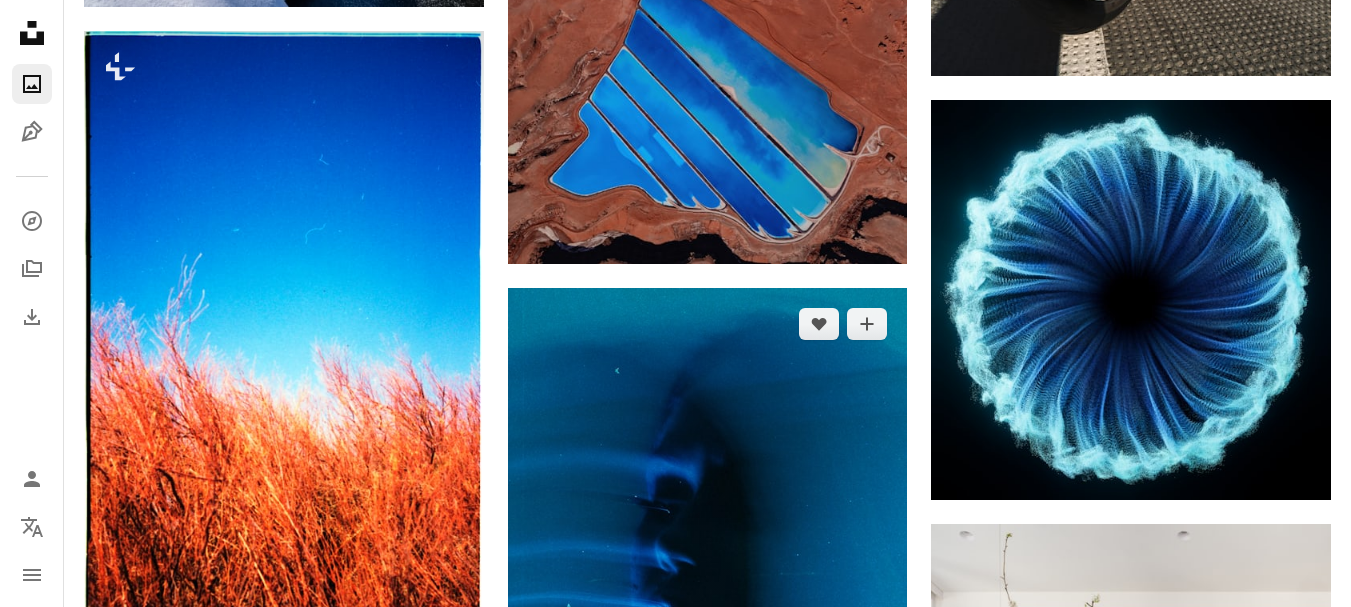 click at bounding box center [708, 588] 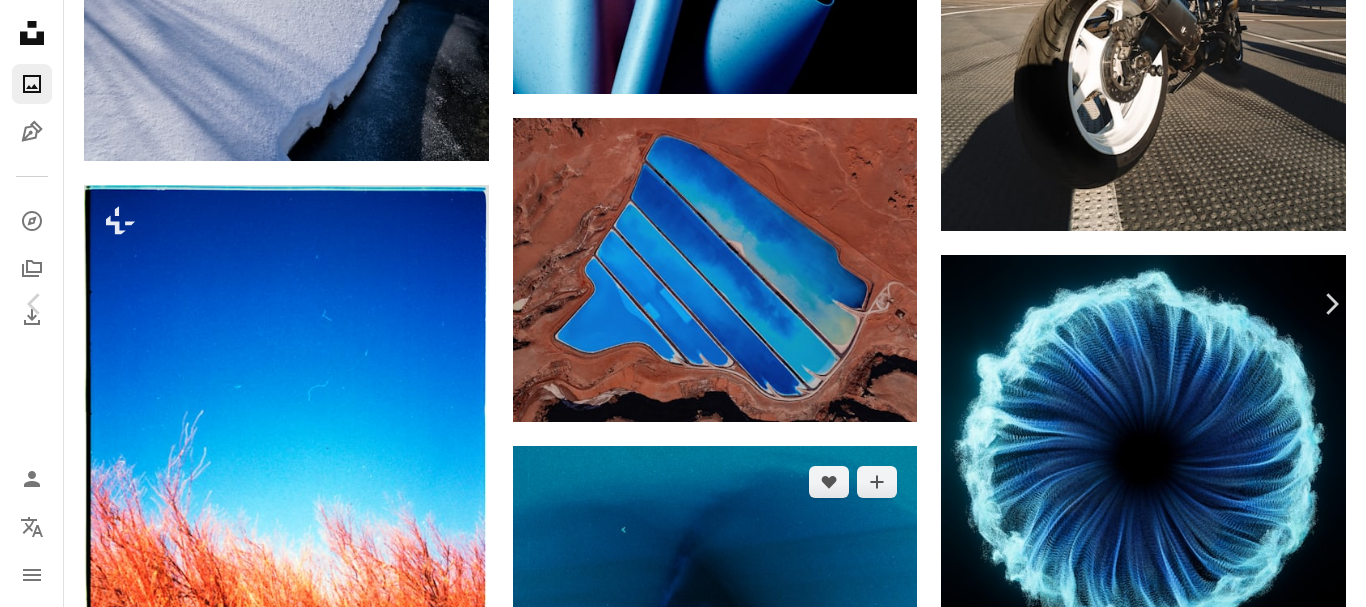 scroll, scrollTop: 1100, scrollLeft: 0, axis: vertical 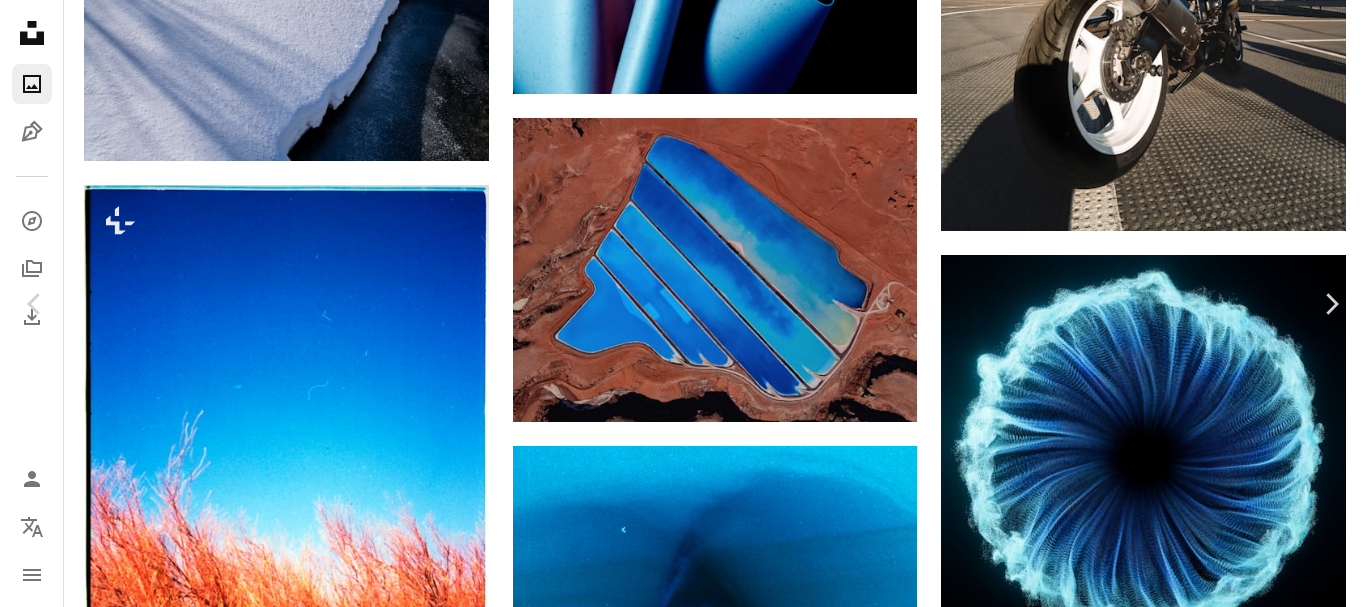 click at bounding box center [277, 3613] 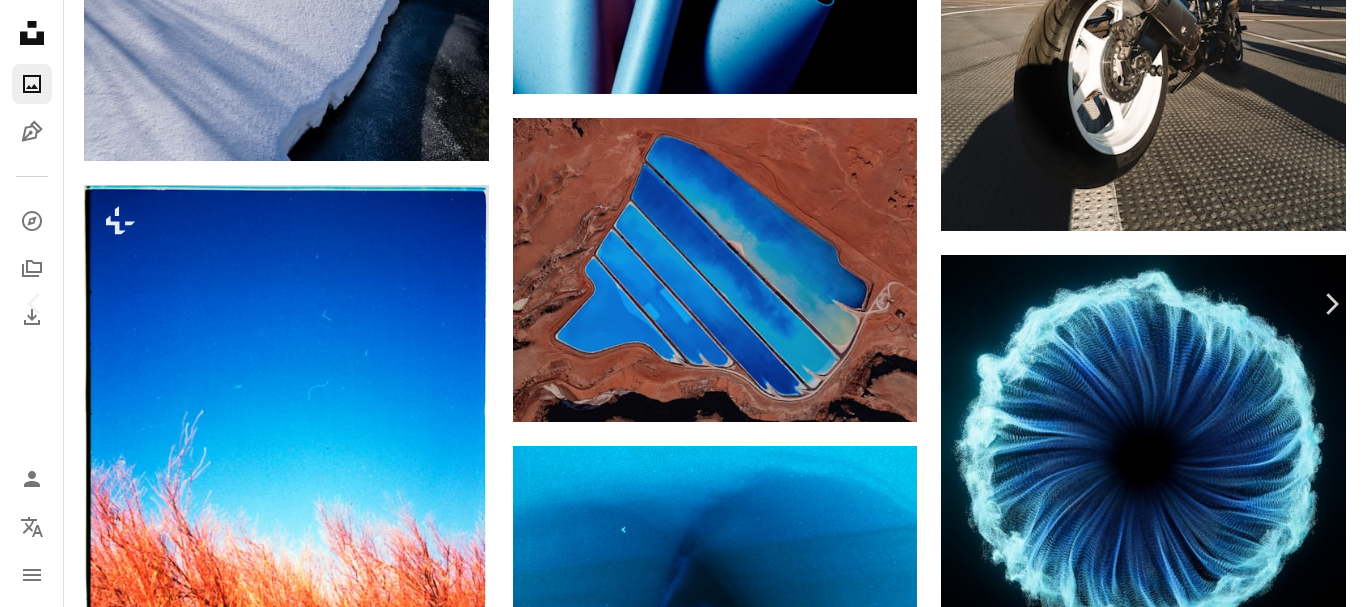 scroll, scrollTop: 0, scrollLeft: 0, axis: both 